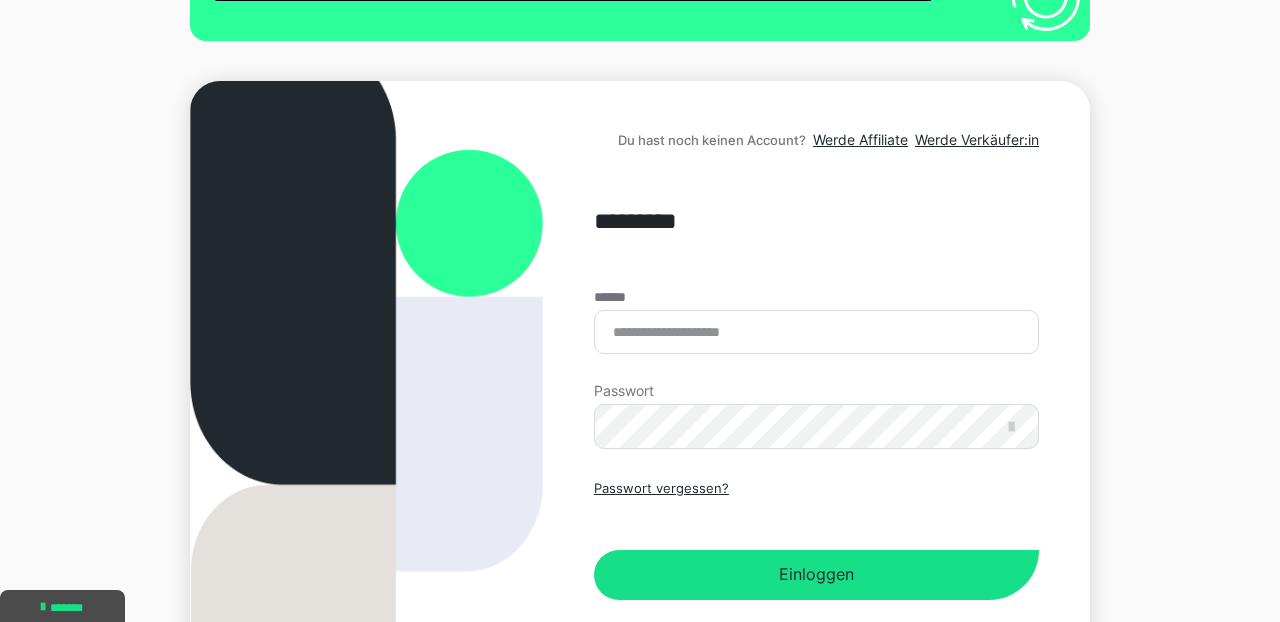 scroll, scrollTop: 146, scrollLeft: 0, axis: vertical 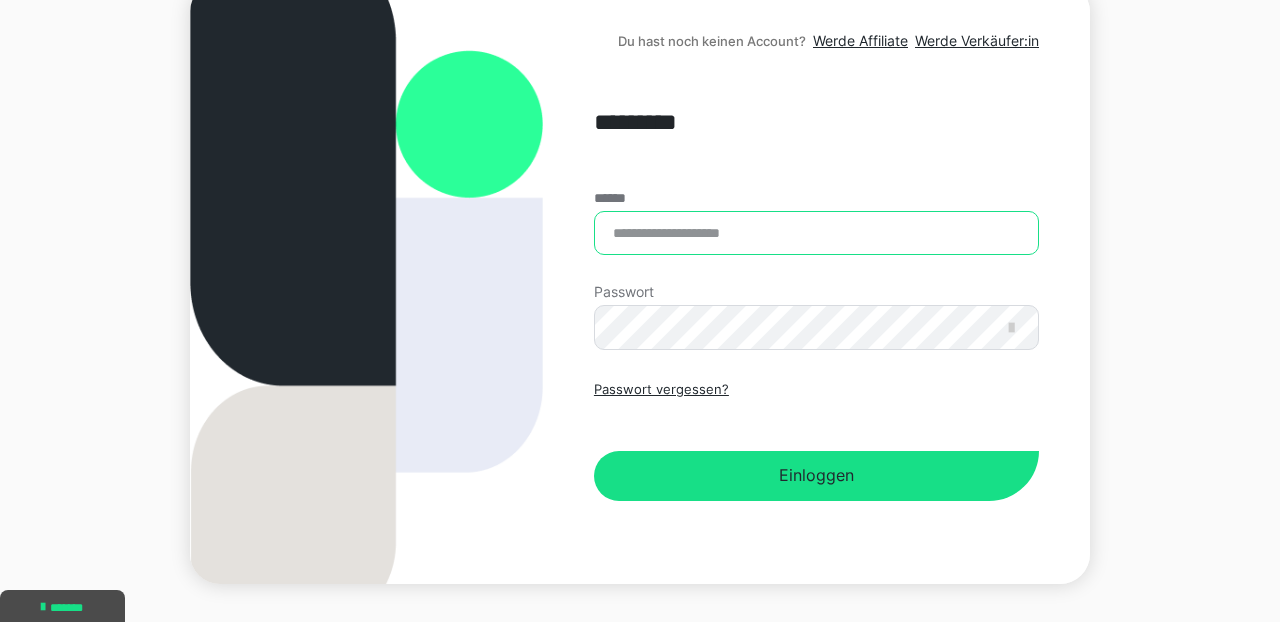click on "******" at bounding box center [816, 233] 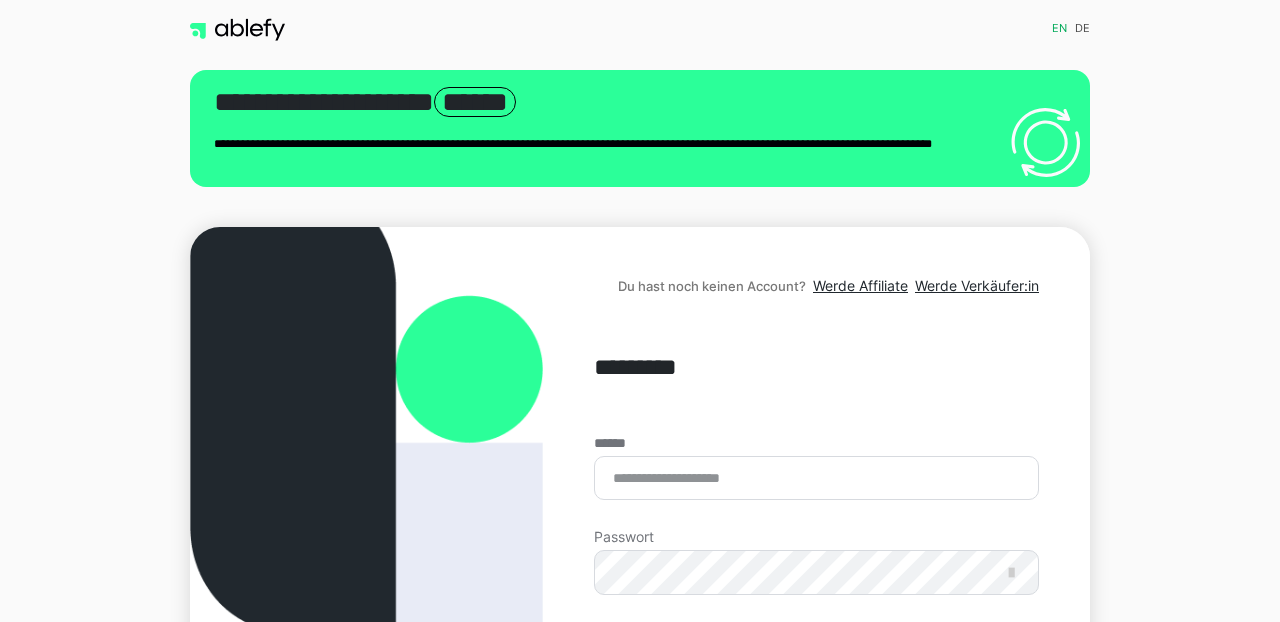 scroll, scrollTop: 0, scrollLeft: 0, axis: both 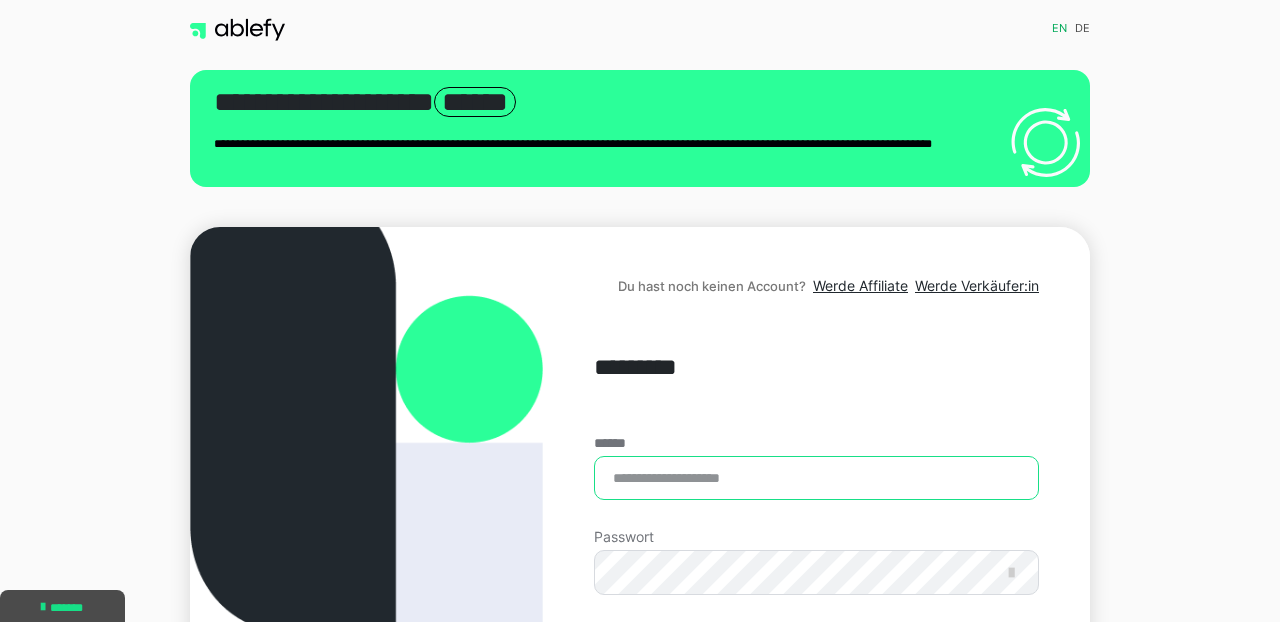 click on "******" at bounding box center (816, 478) 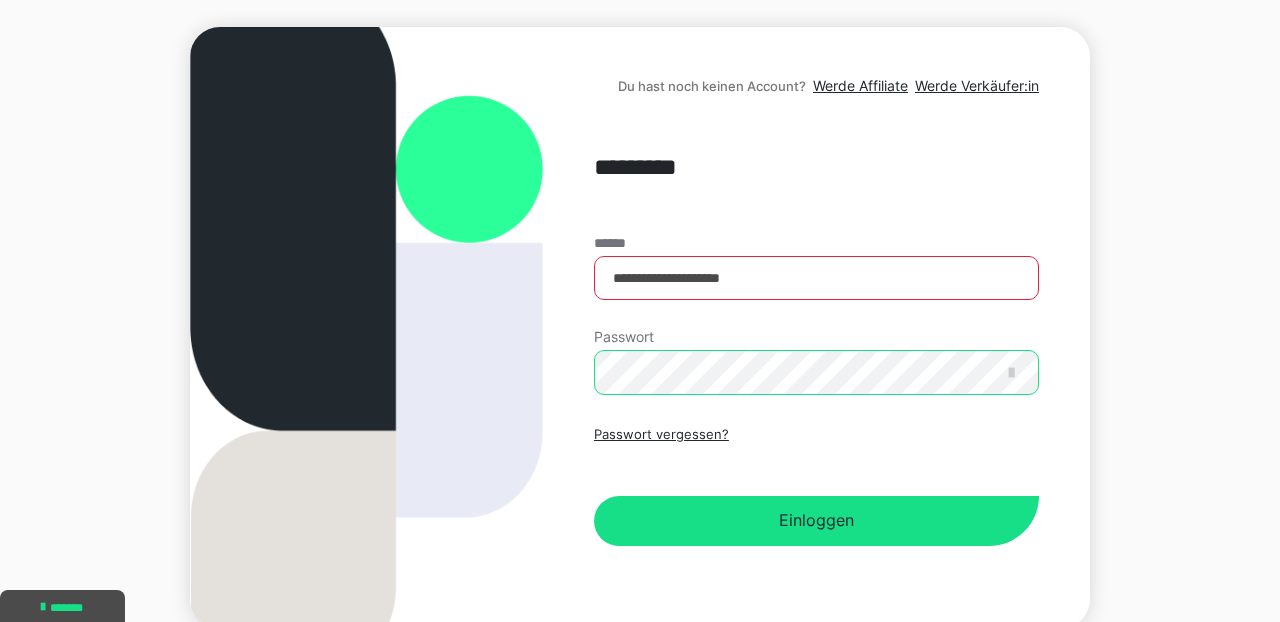 scroll, scrollTop: 205, scrollLeft: 0, axis: vertical 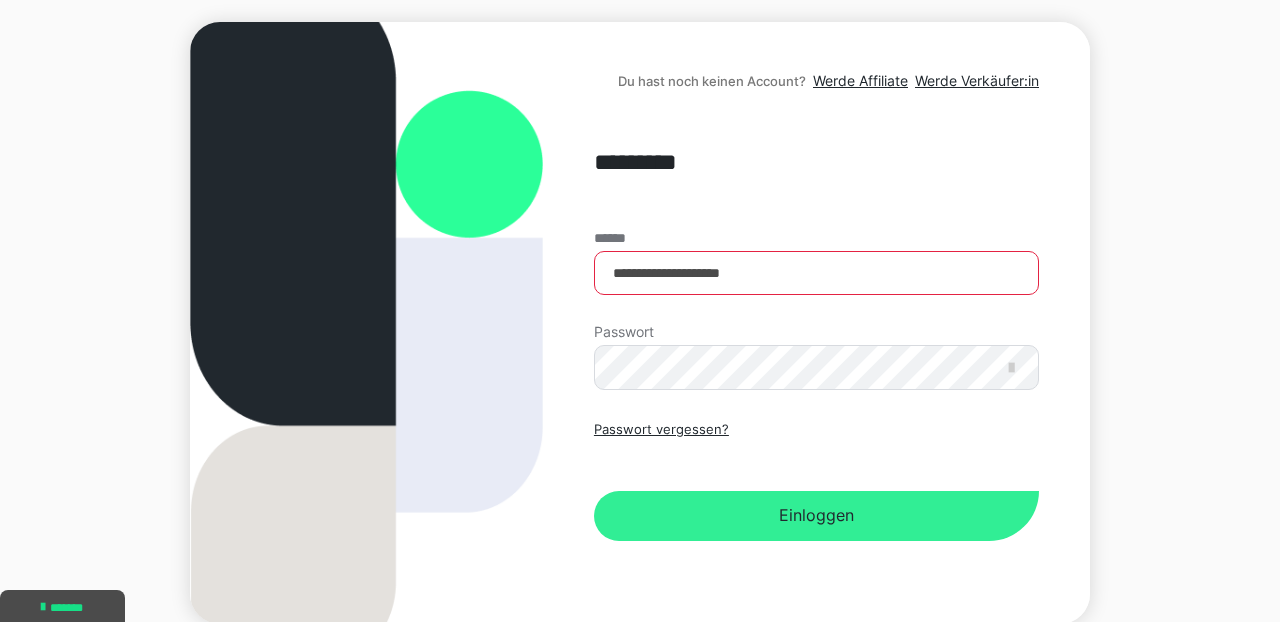 click on "Einloggen" at bounding box center [816, 516] 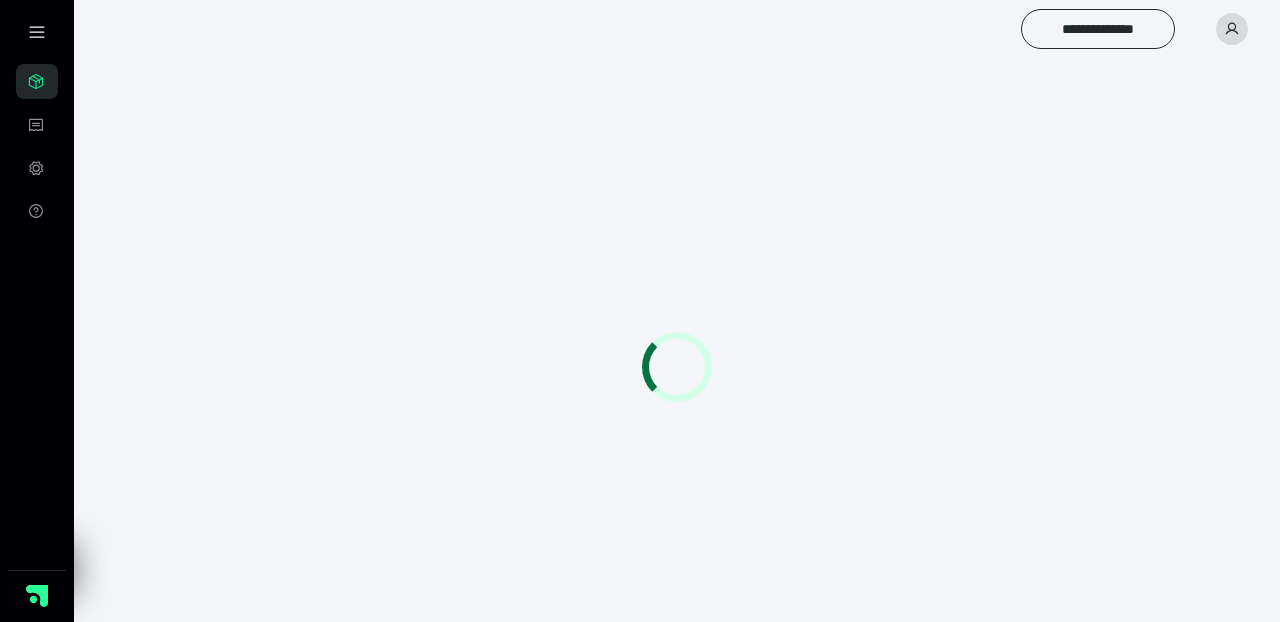 scroll, scrollTop: 0, scrollLeft: 0, axis: both 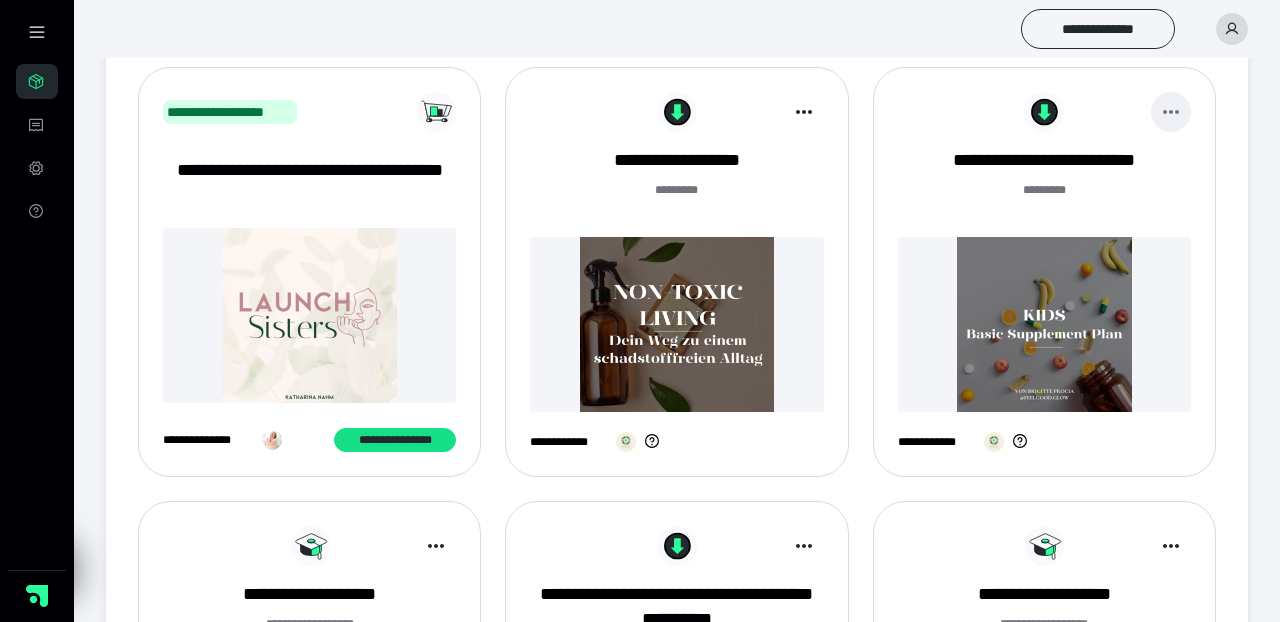 click 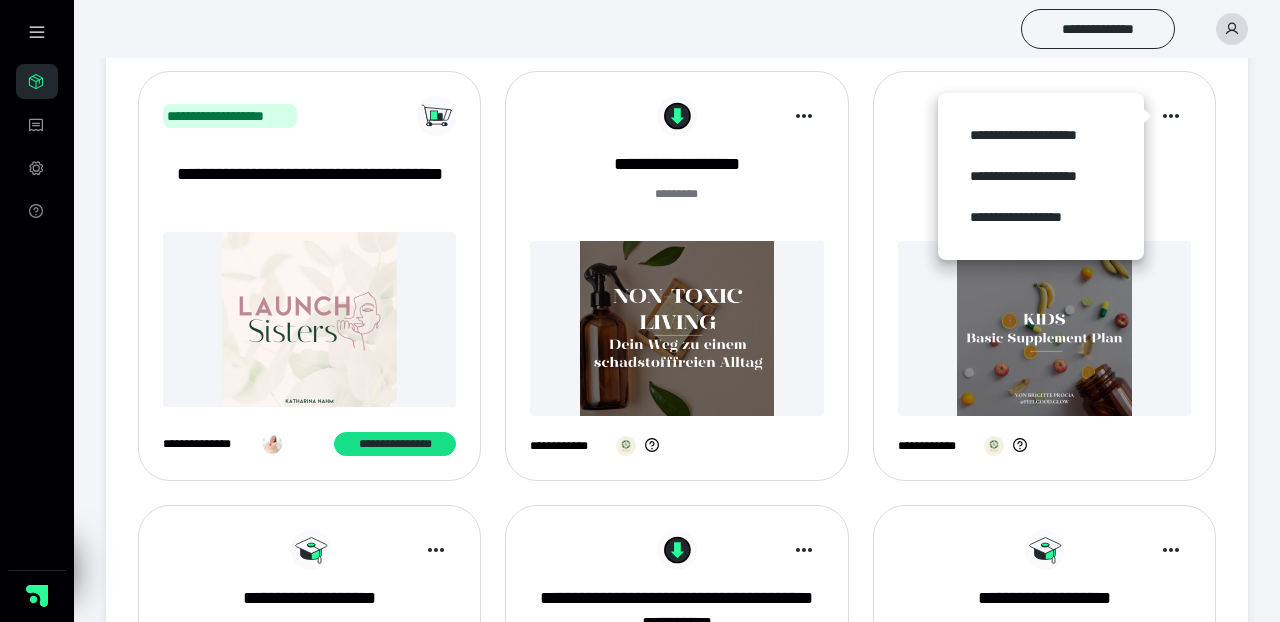 scroll, scrollTop: 300, scrollLeft: 0, axis: vertical 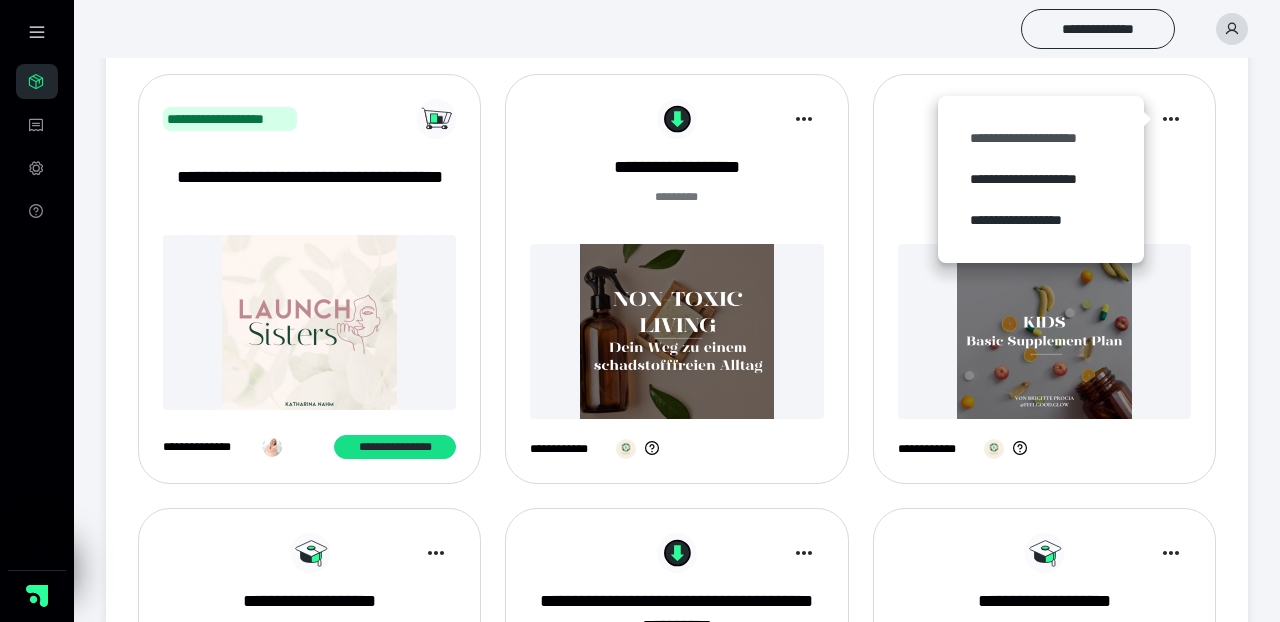 click on "**********" at bounding box center [1041, 138] 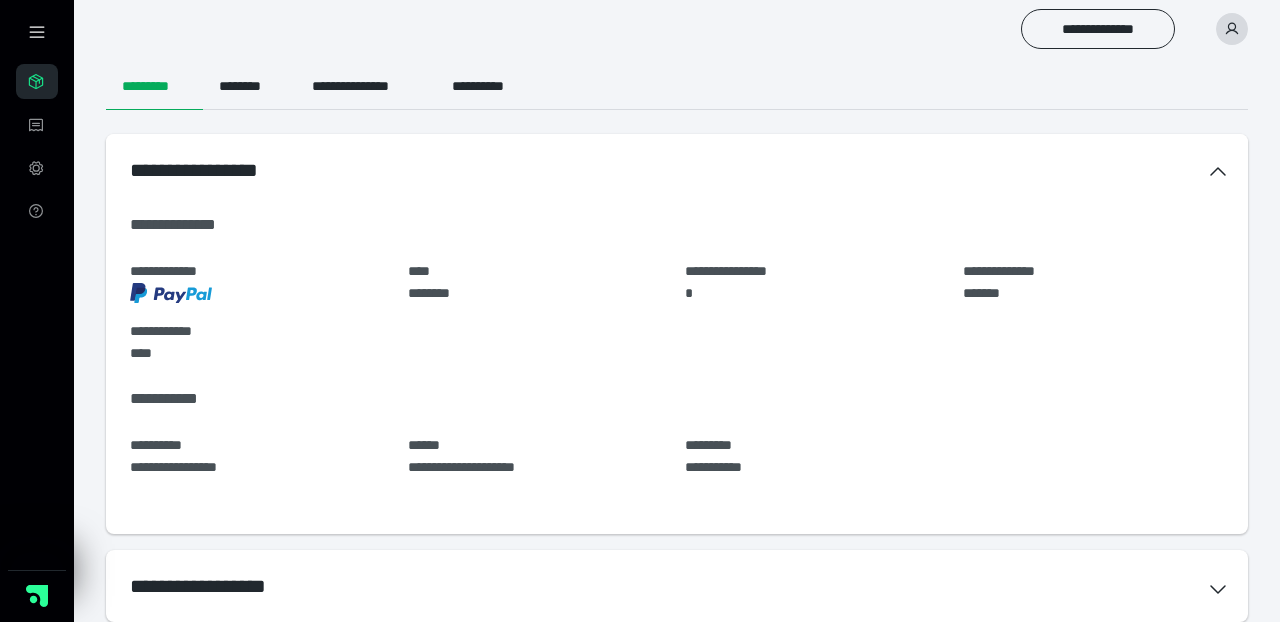 scroll, scrollTop: 112, scrollLeft: 0, axis: vertical 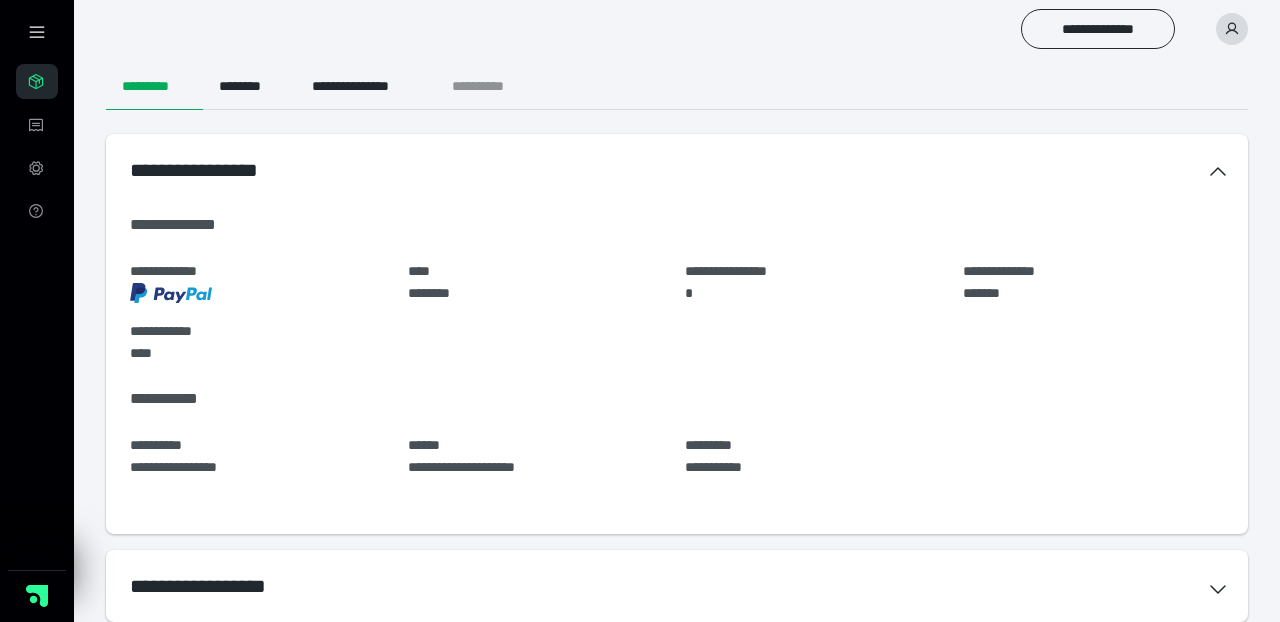click on "**********" at bounding box center (494, 86) 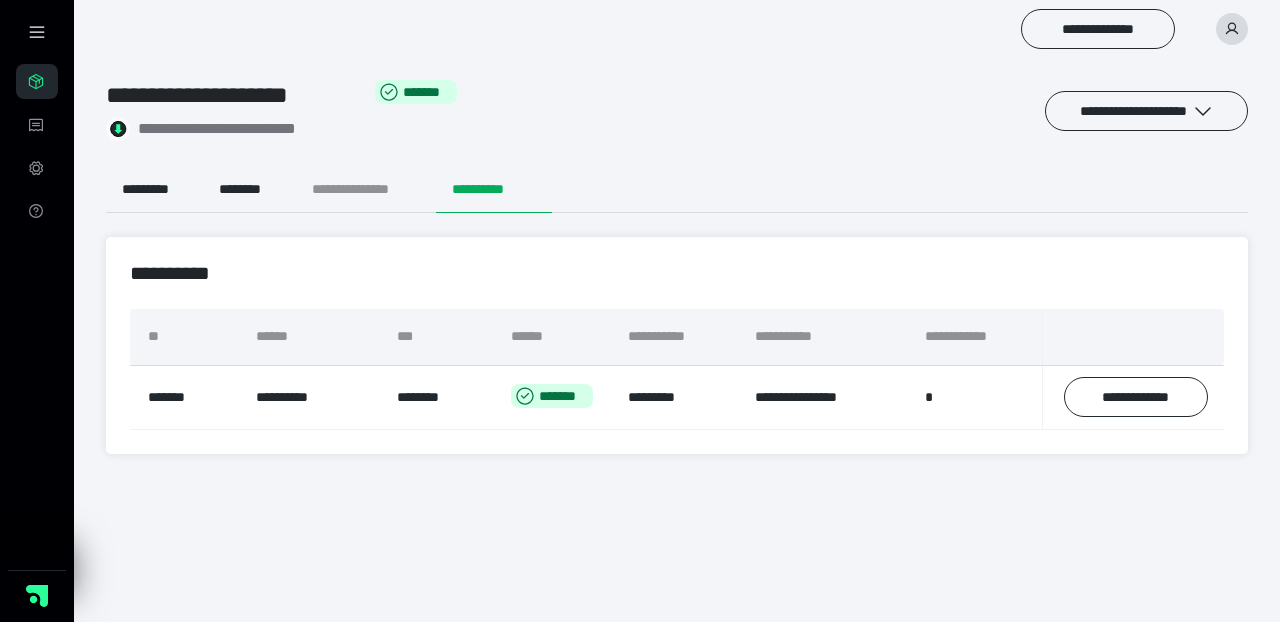 click on "**********" at bounding box center (366, 189) 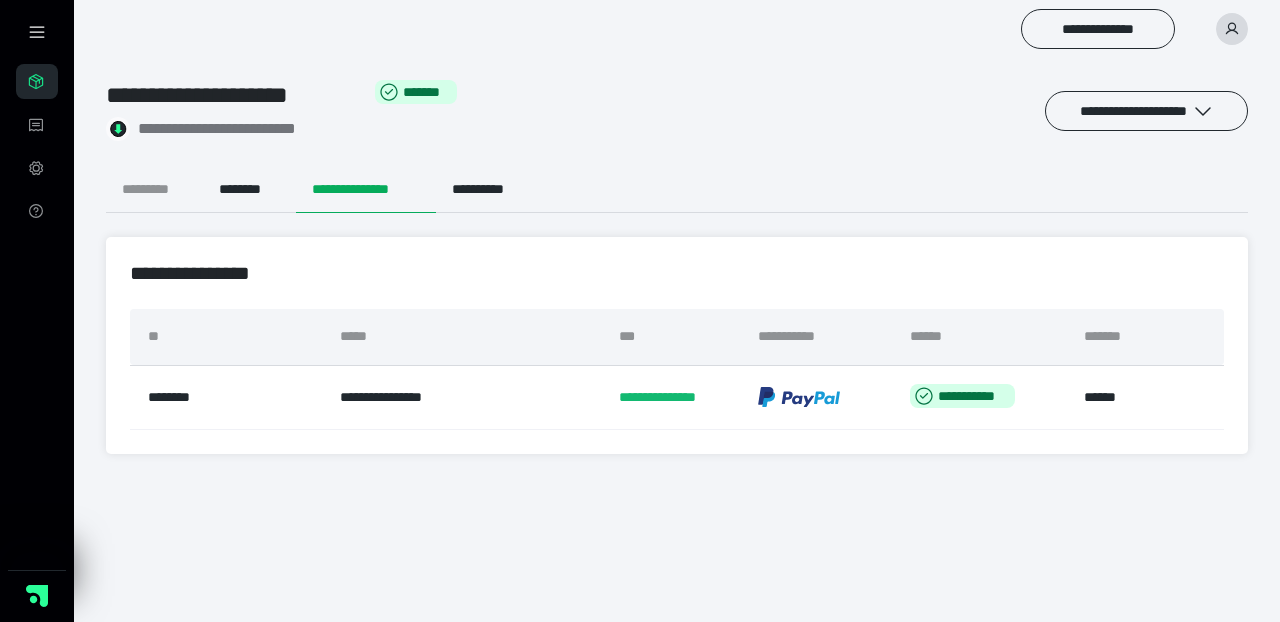 click on "*********" at bounding box center (154, 189) 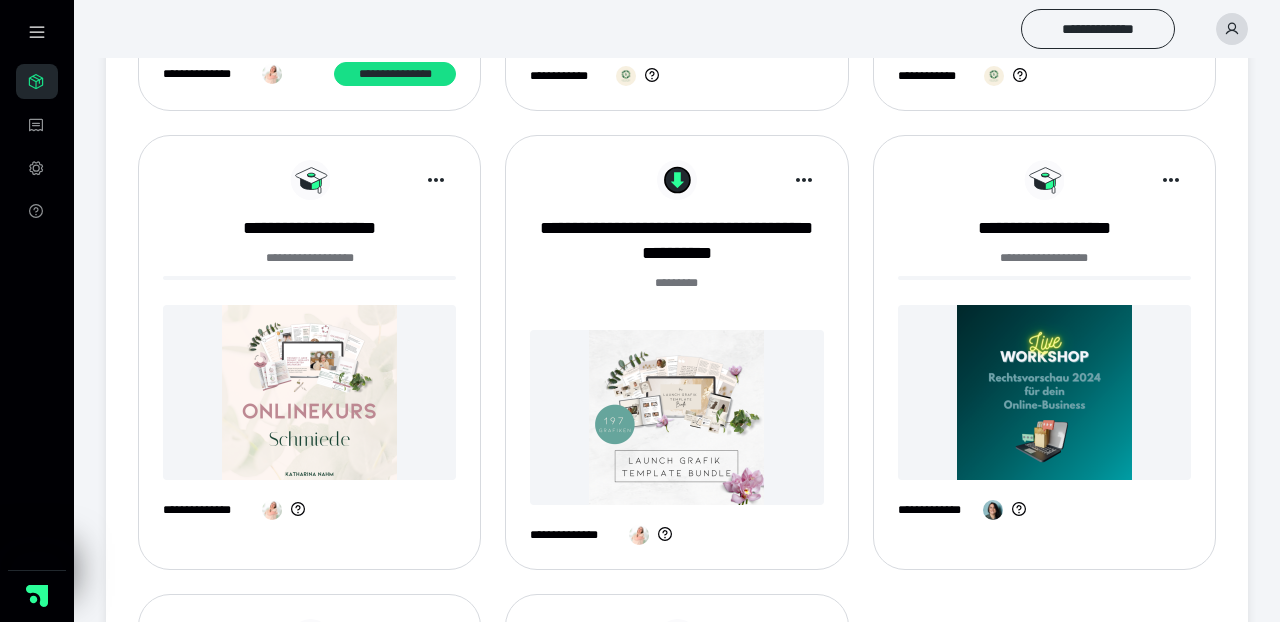 scroll, scrollTop: 688, scrollLeft: 0, axis: vertical 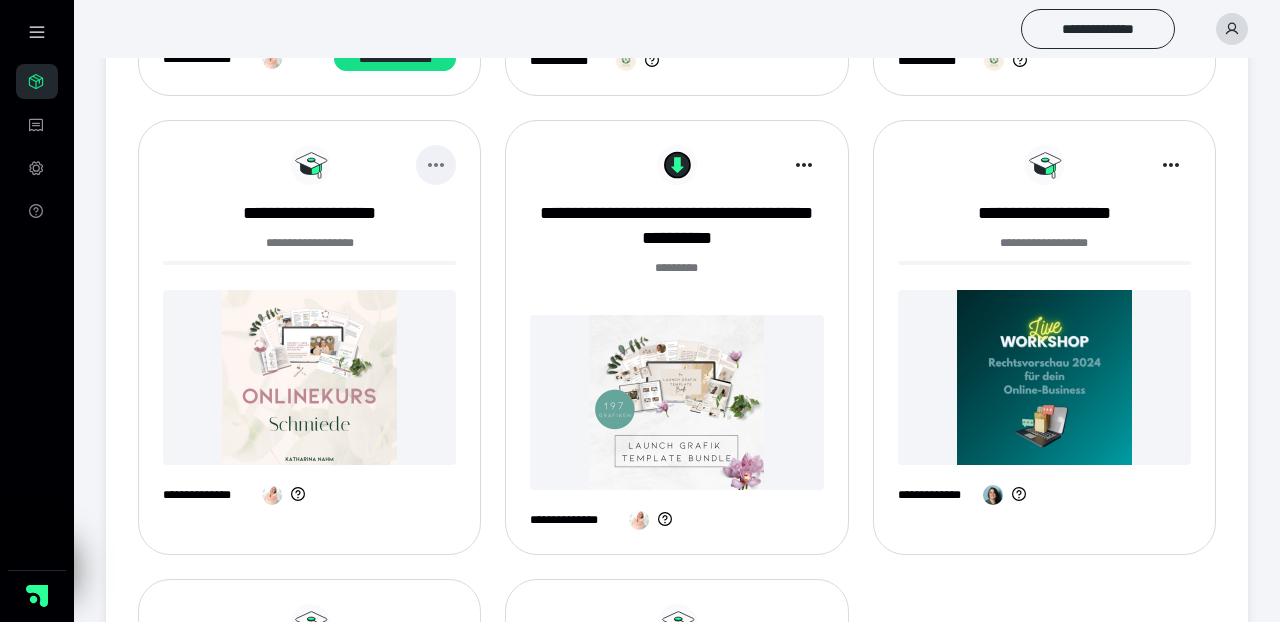 click 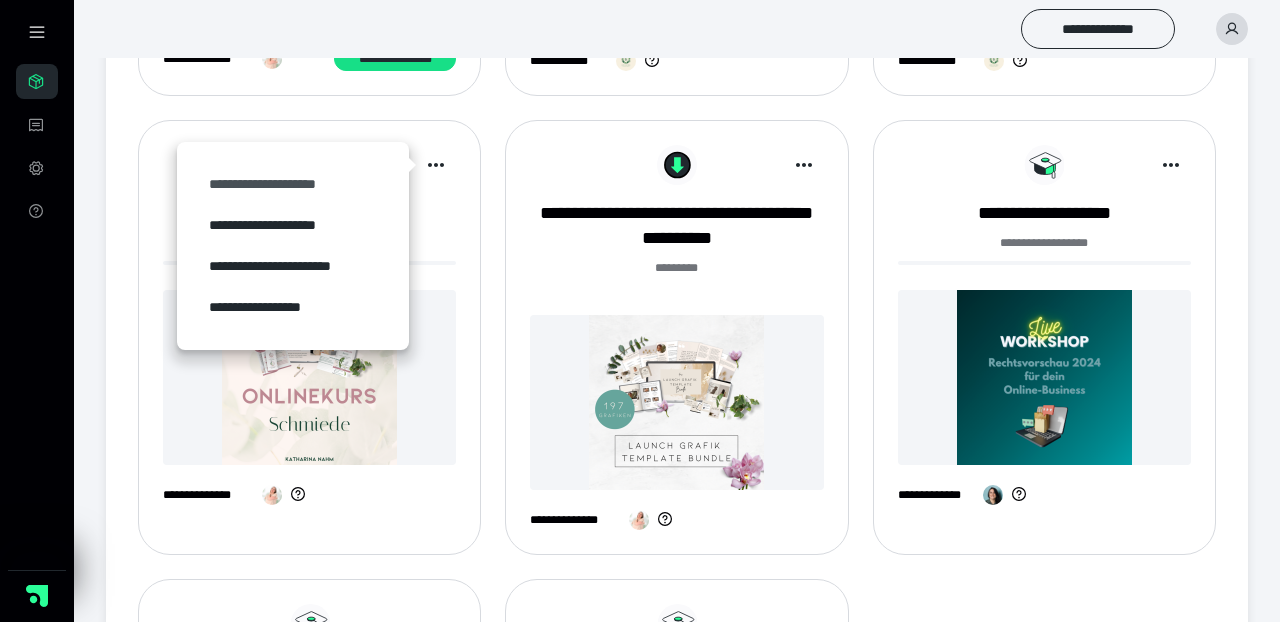 click on "**********" at bounding box center [293, 184] 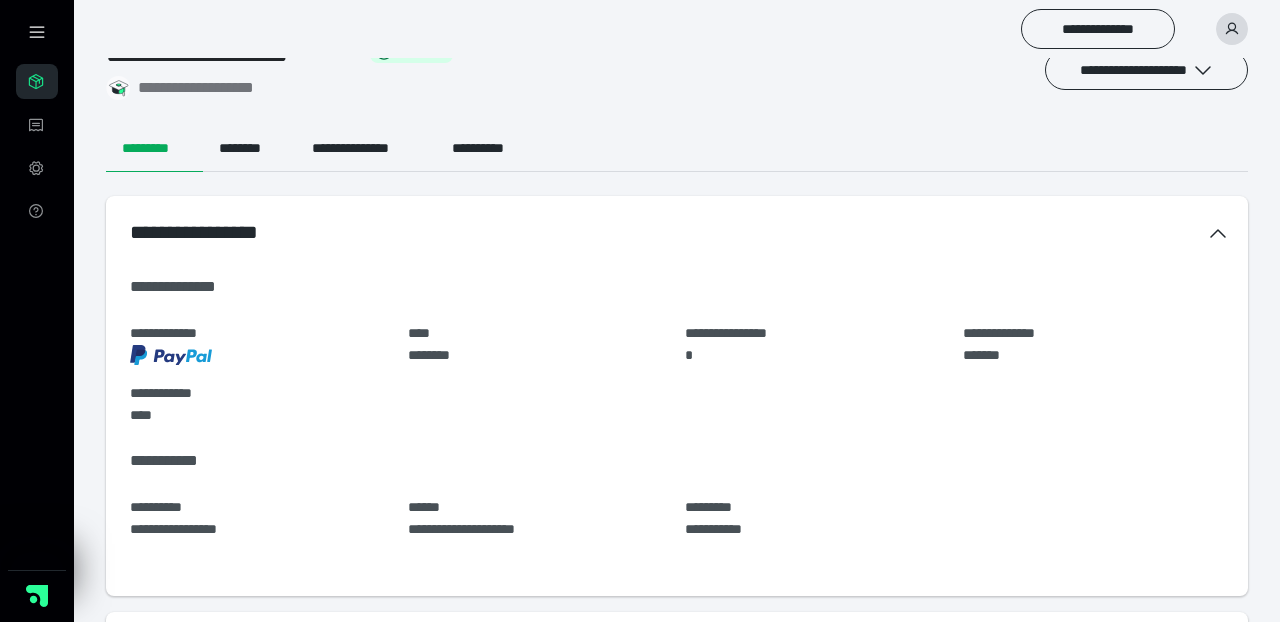 scroll, scrollTop: 52, scrollLeft: 0, axis: vertical 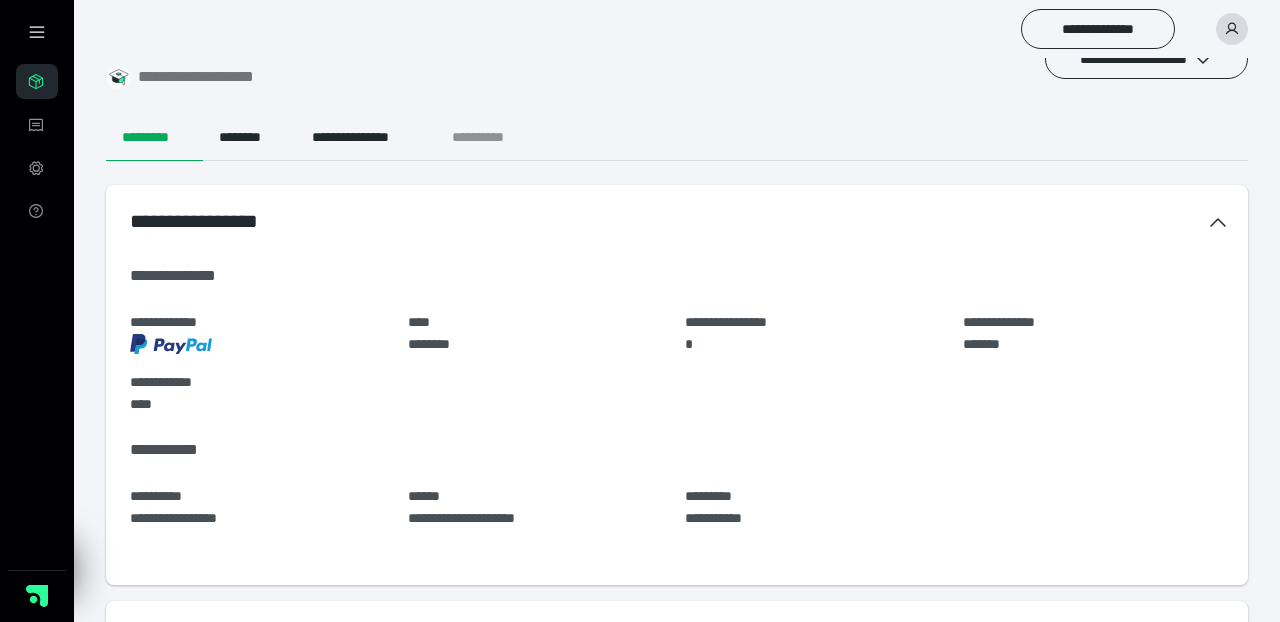 click on "**********" at bounding box center [494, 137] 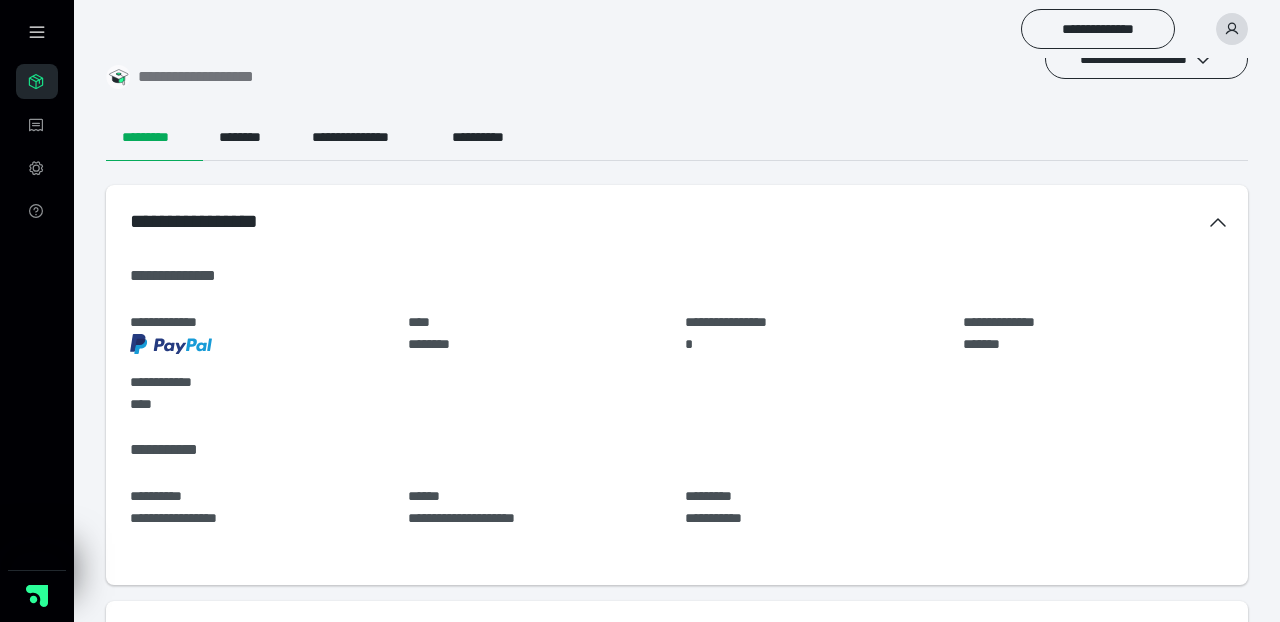 scroll, scrollTop: 0, scrollLeft: 0, axis: both 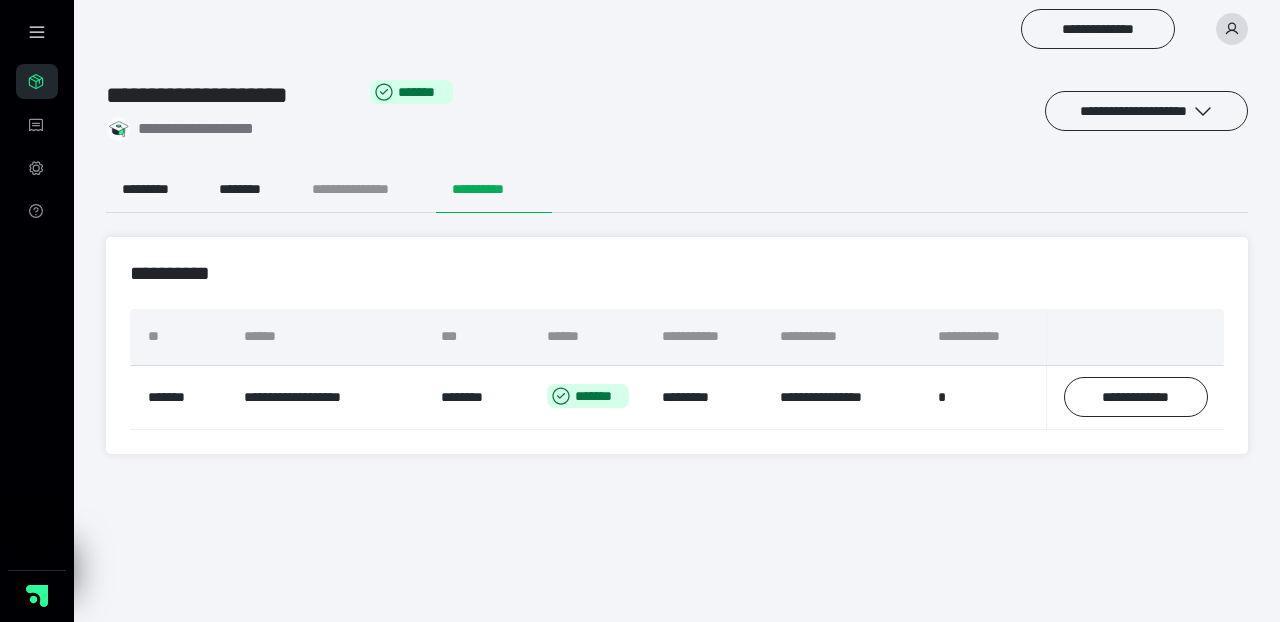 click on "**********" at bounding box center [366, 189] 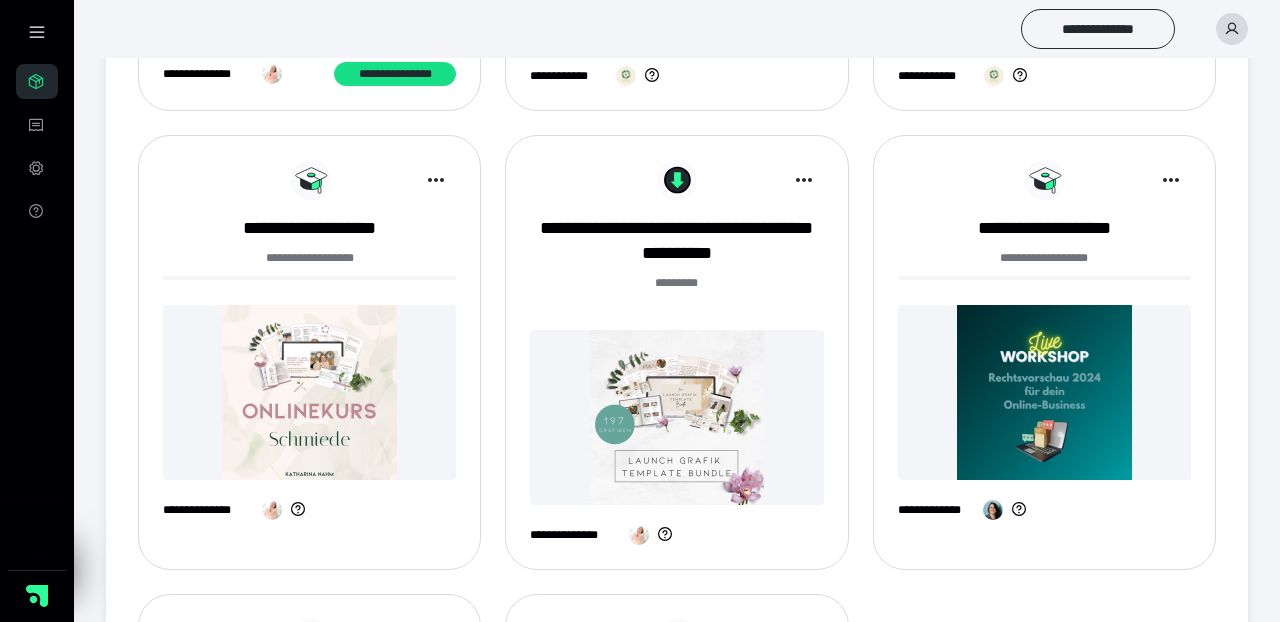 scroll, scrollTop: 679, scrollLeft: 0, axis: vertical 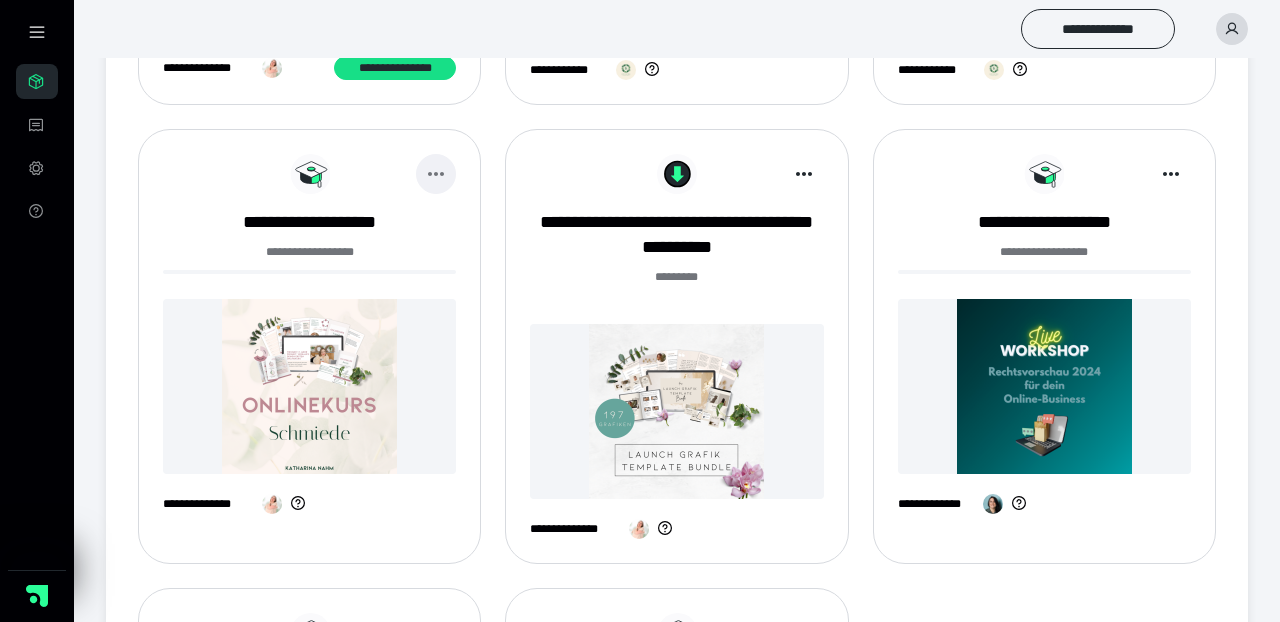 click at bounding box center (436, 174) 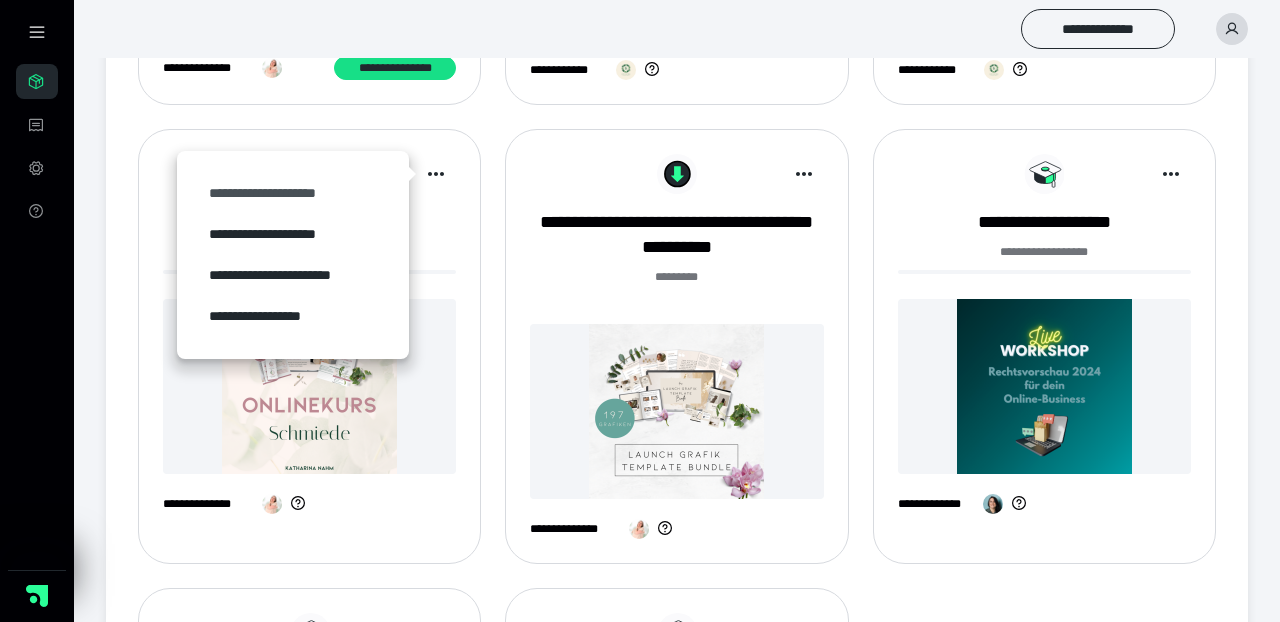 click on "**********" at bounding box center (293, 193) 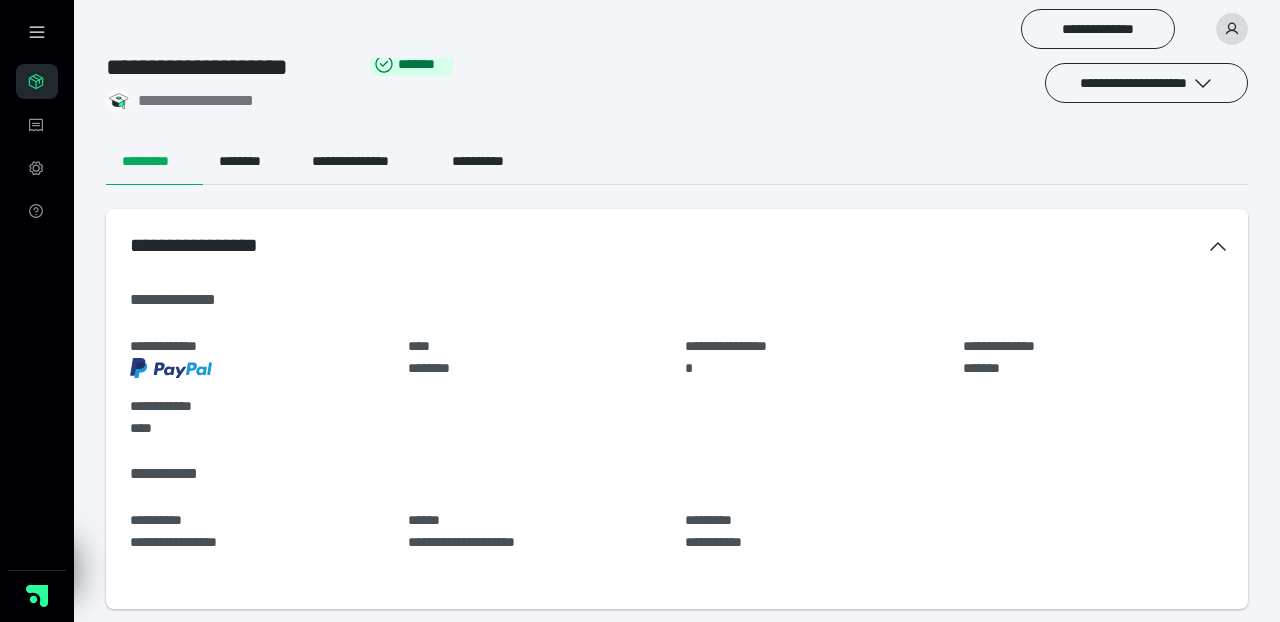 scroll, scrollTop: 29, scrollLeft: 0, axis: vertical 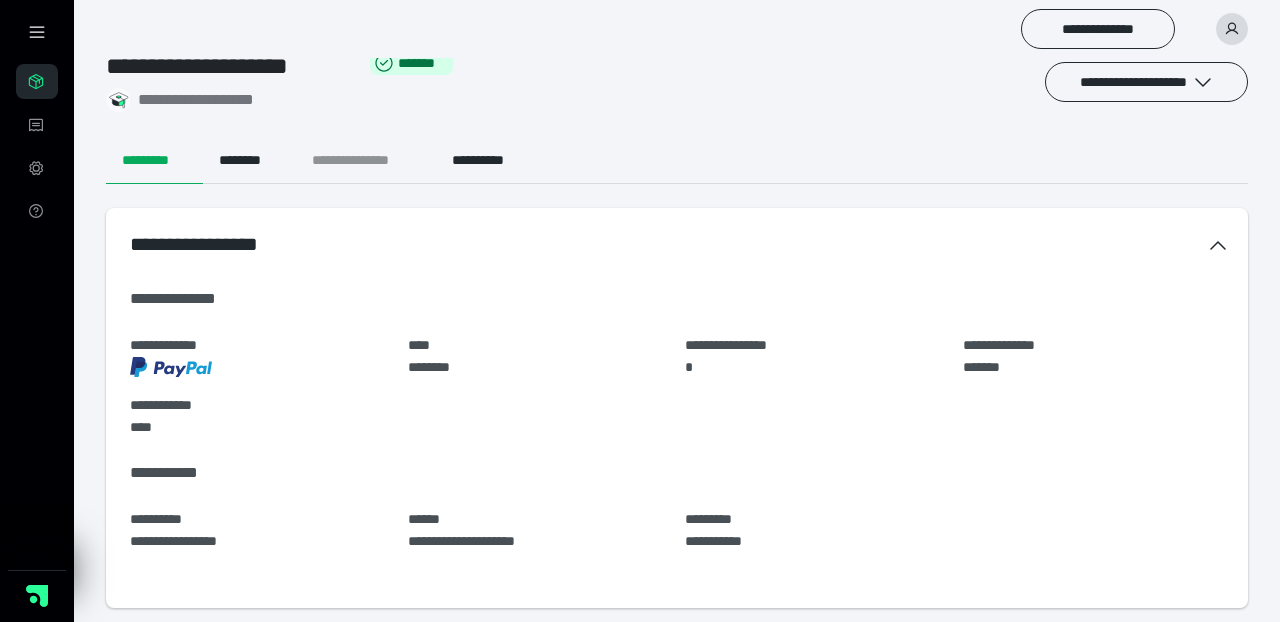 click on "**********" at bounding box center (366, 160) 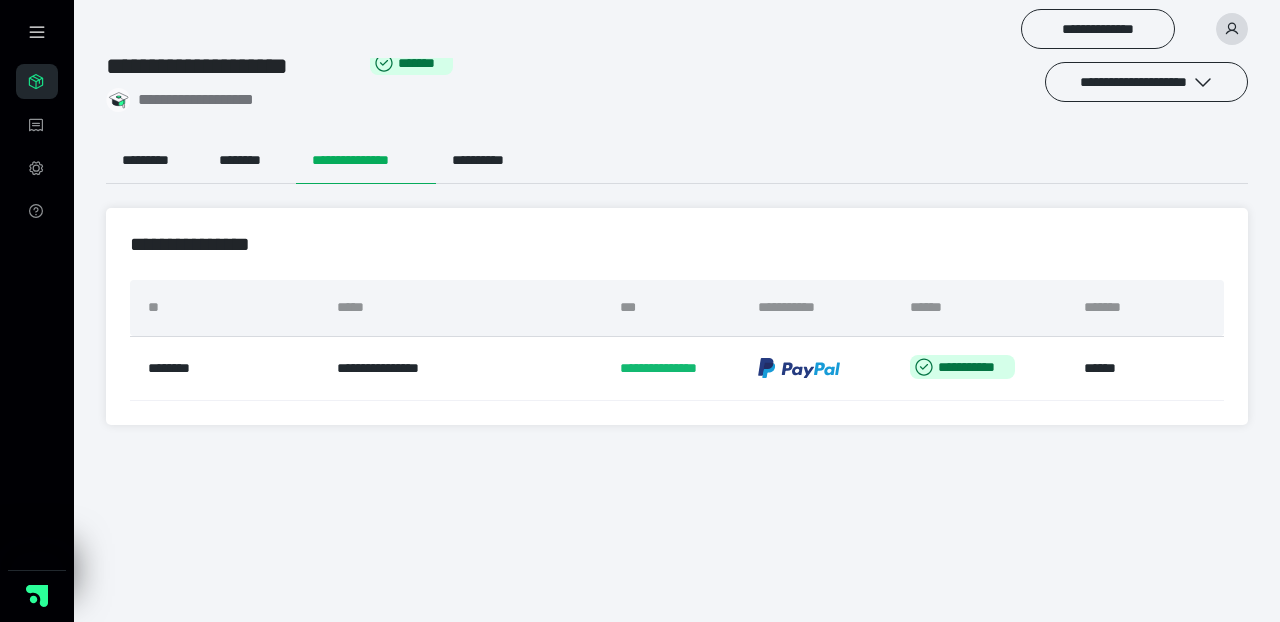 scroll, scrollTop: 0, scrollLeft: 0, axis: both 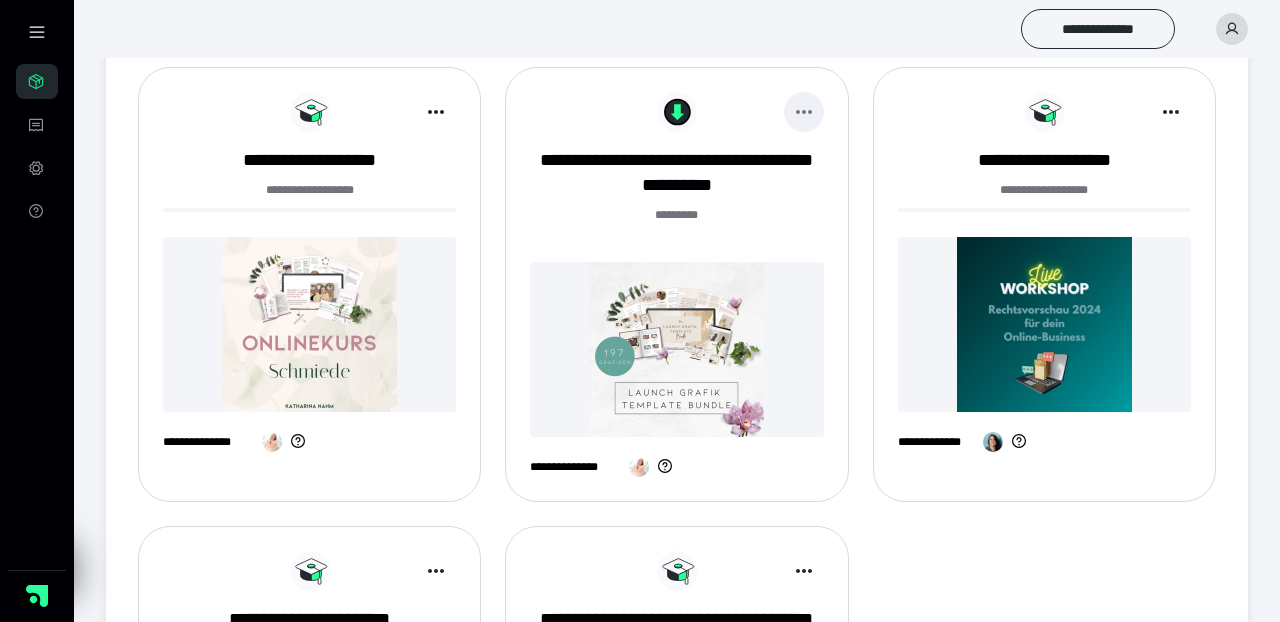 click 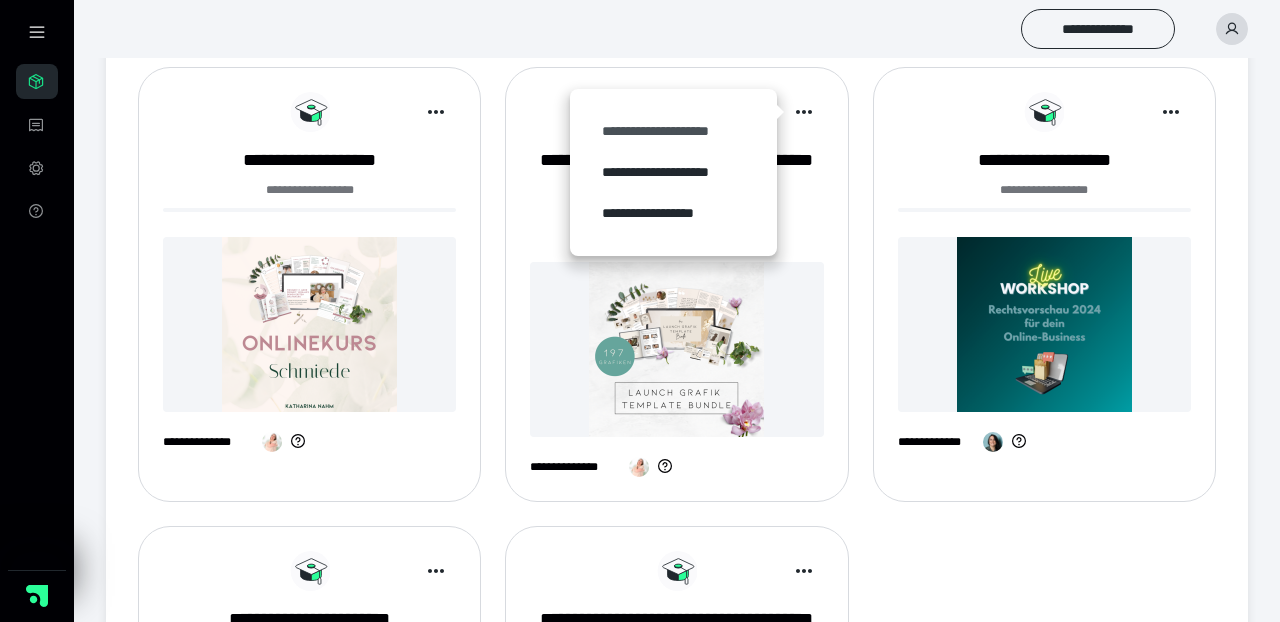 click on "**********" at bounding box center [673, 131] 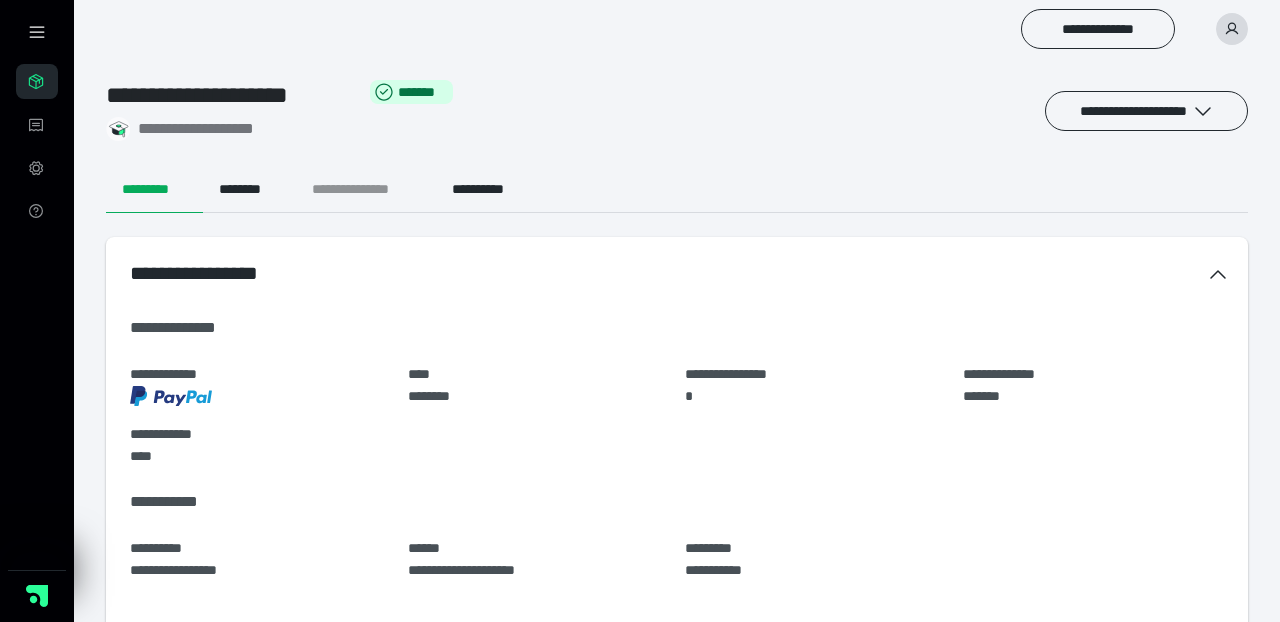 click on "**********" at bounding box center [366, 189] 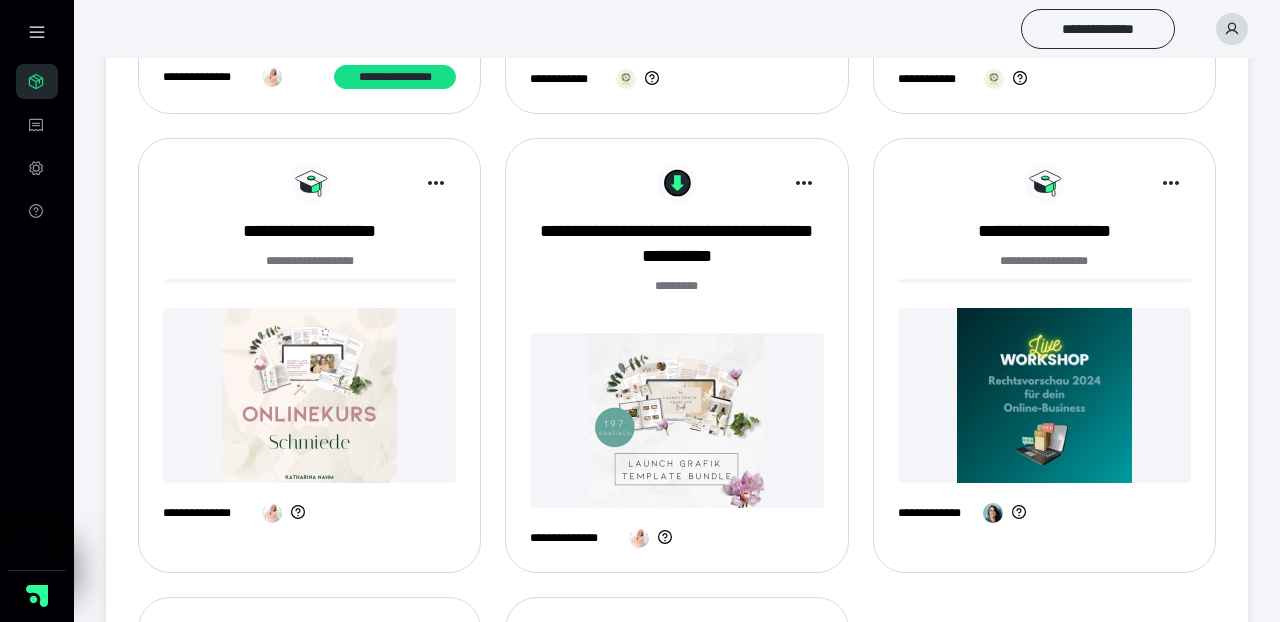 scroll, scrollTop: 671, scrollLeft: 0, axis: vertical 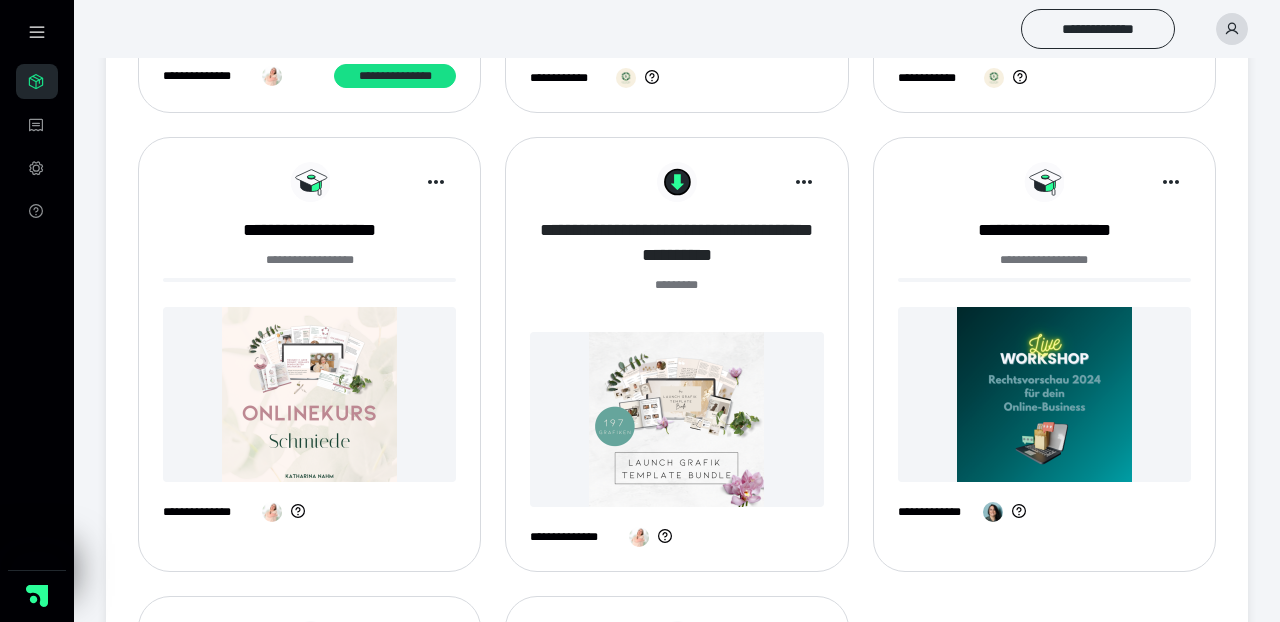 click on "**********" at bounding box center [676, 243] 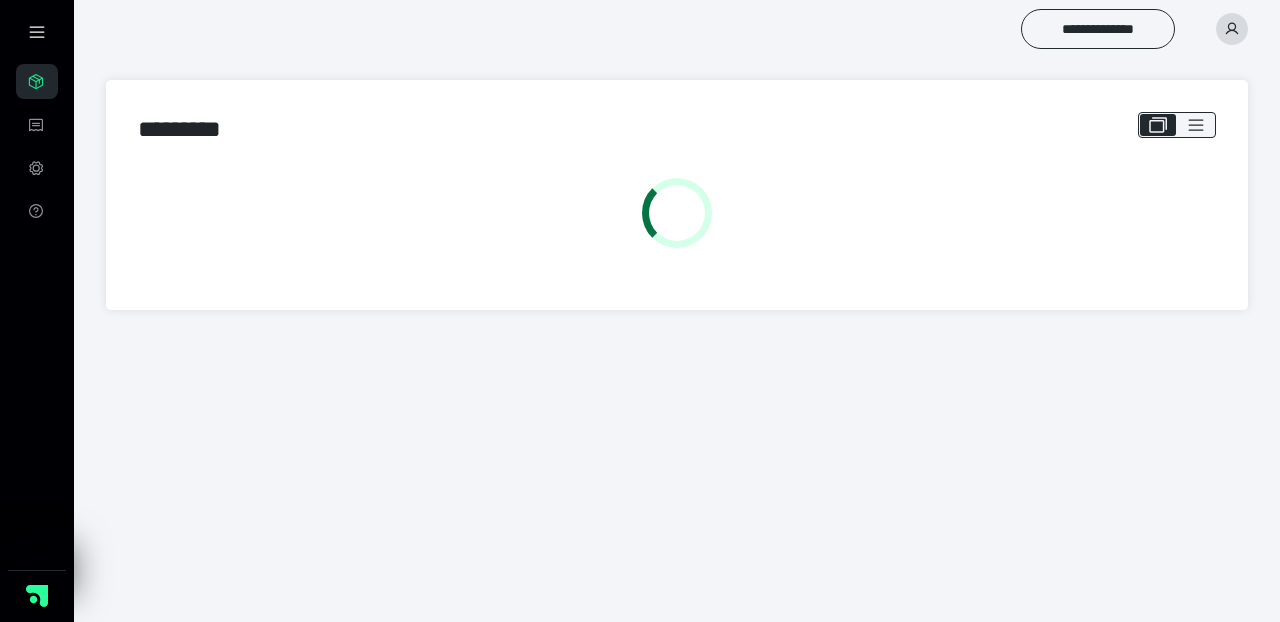 scroll, scrollTop: 0, scrollLeft: 0, axis: both 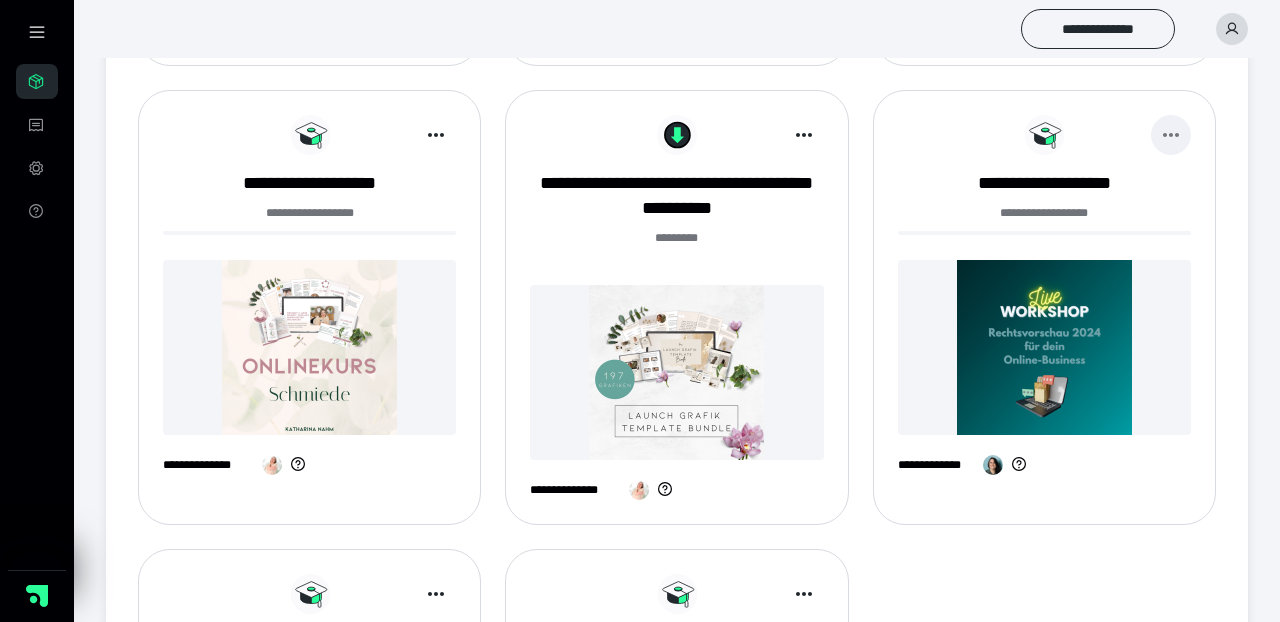 click at bounding box center [1171, 135] 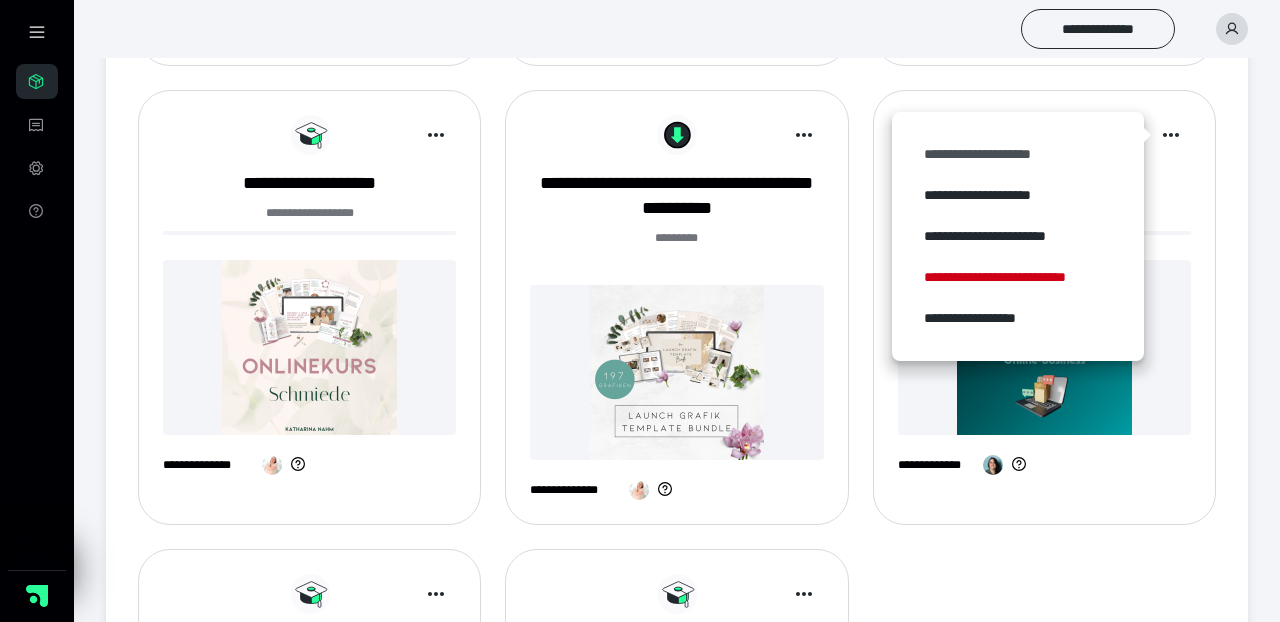 click on "**********" at bounding box center [1018, 154] 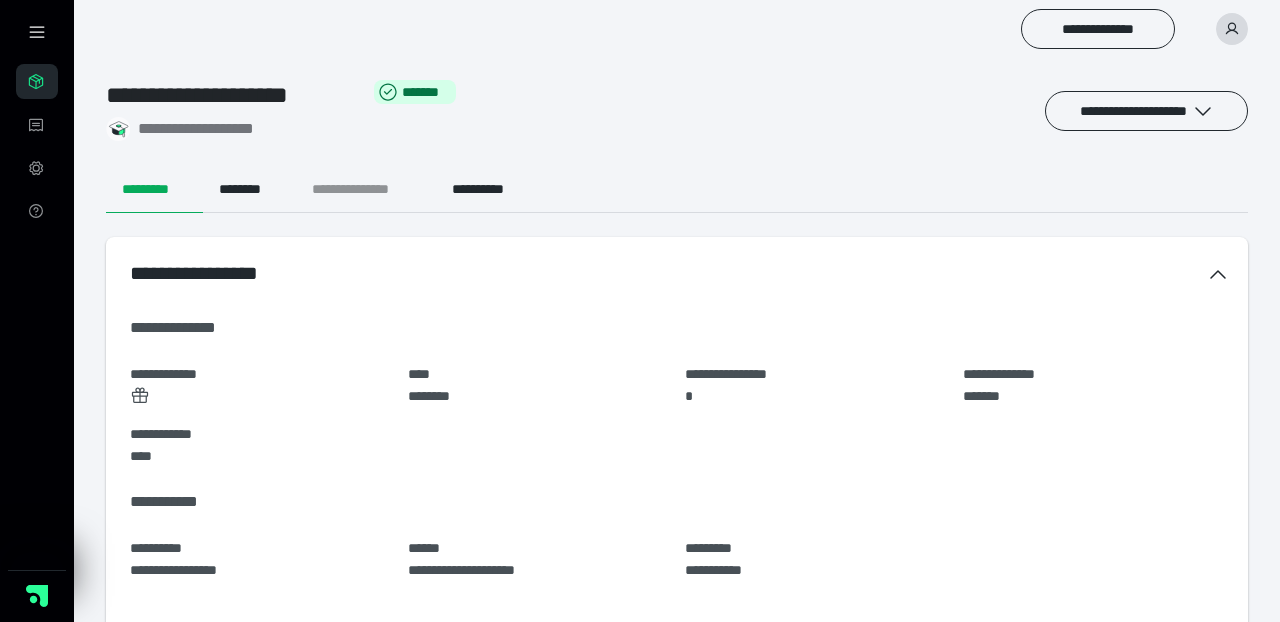 click on "**********" at bounding box center (366, 189) 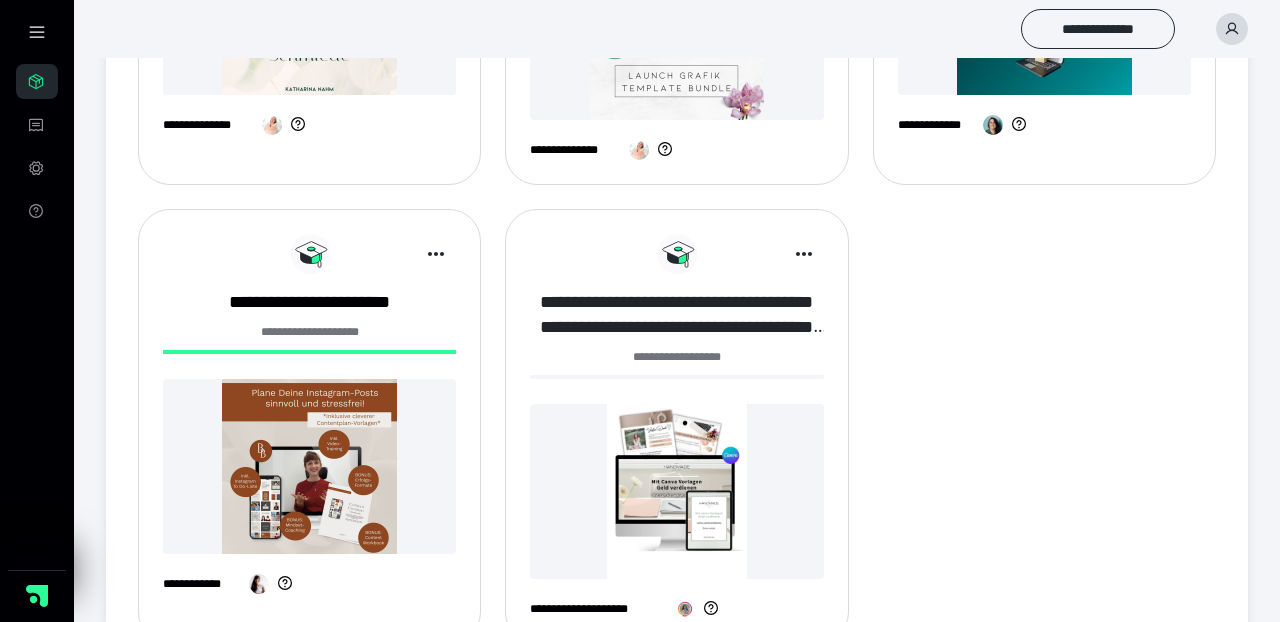 scroll, scrollTop: 1070, scrollLeft: 0, axis: vertical 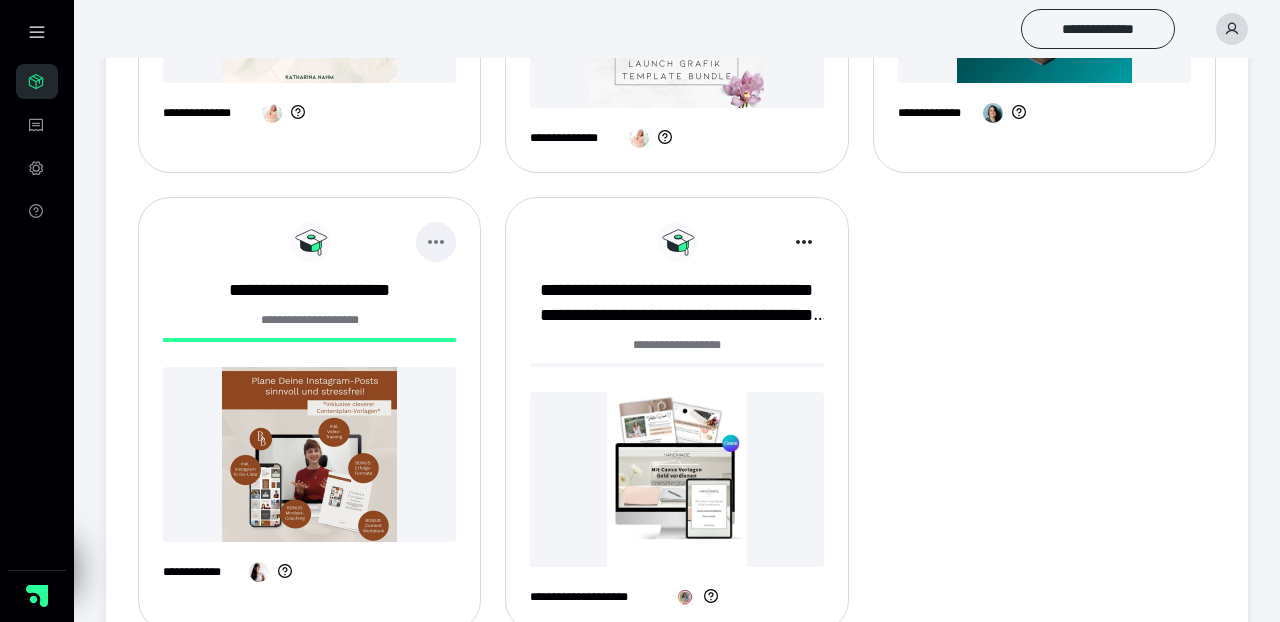 click 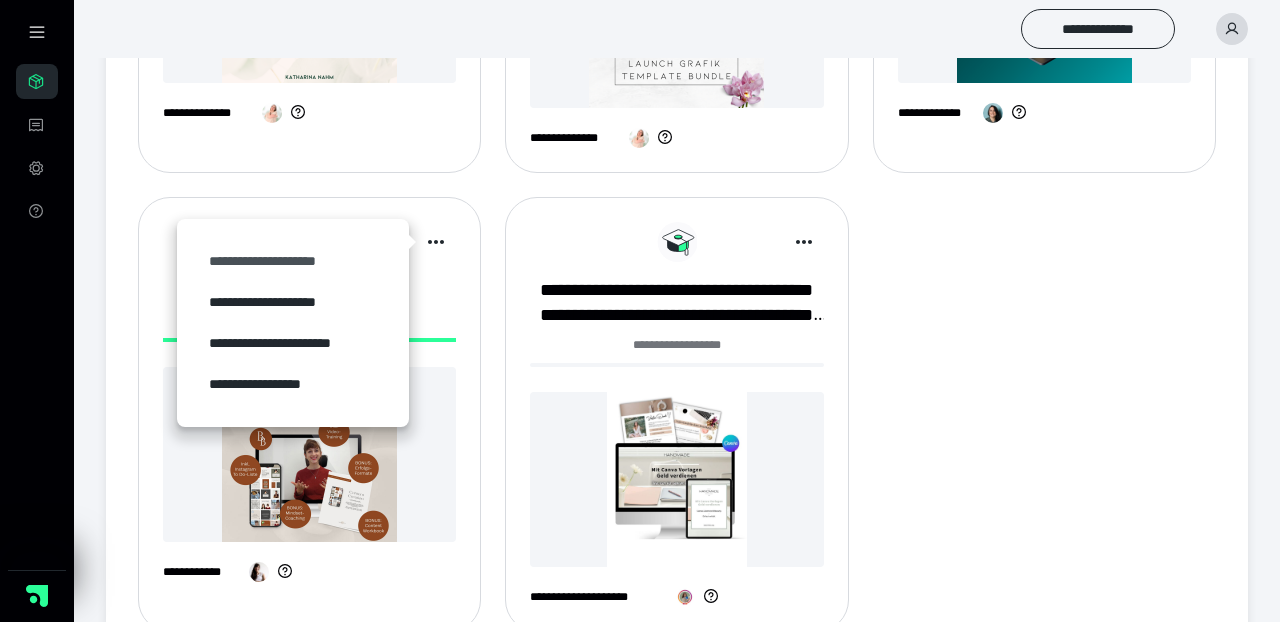 click on "**********" at bounding box center [293, 261] 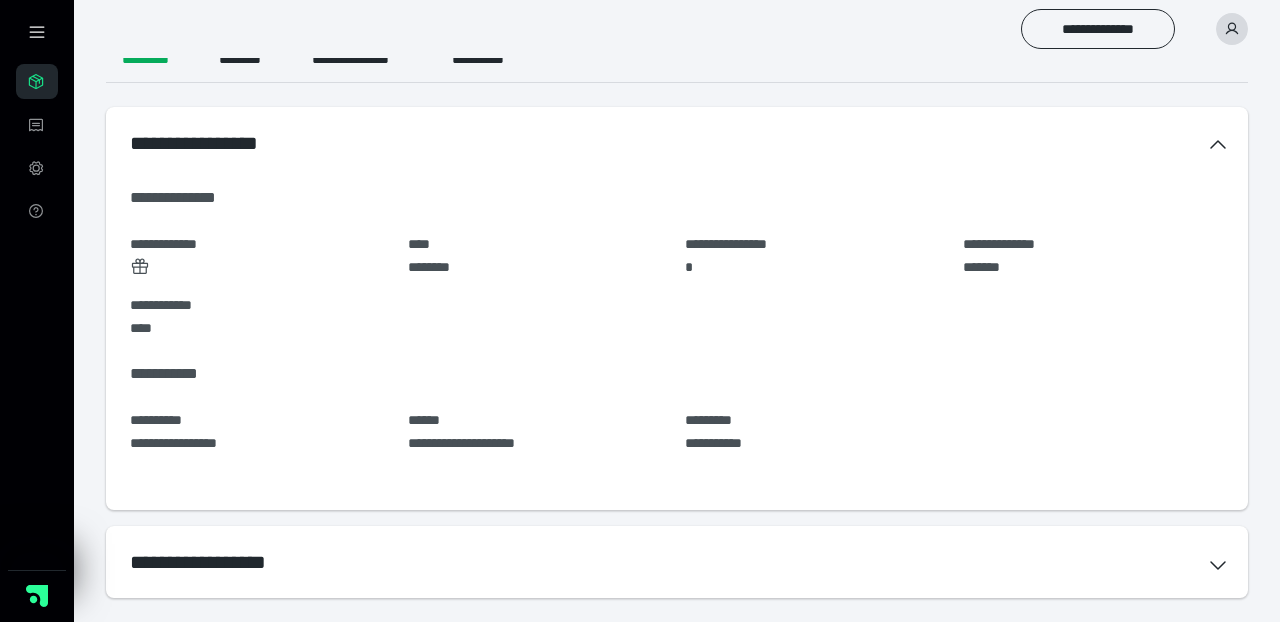 scroll, scrollTop: 0, scrollLeft: 0, axis: both 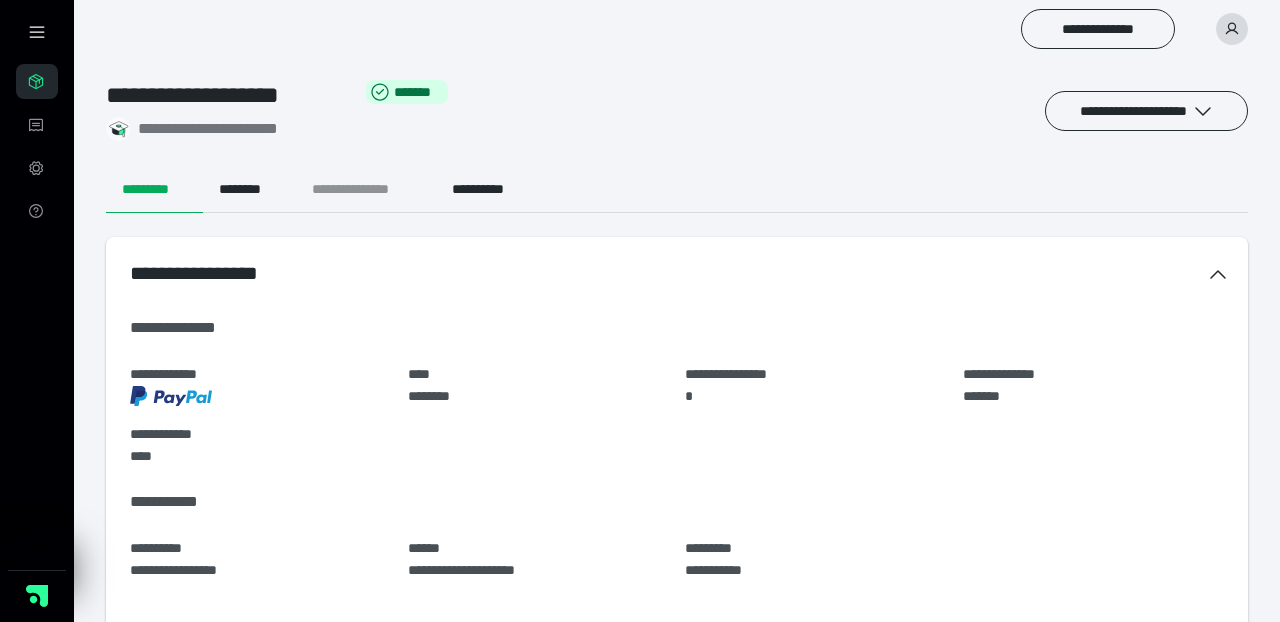 click on "**********" at bounding box center [366, 189] 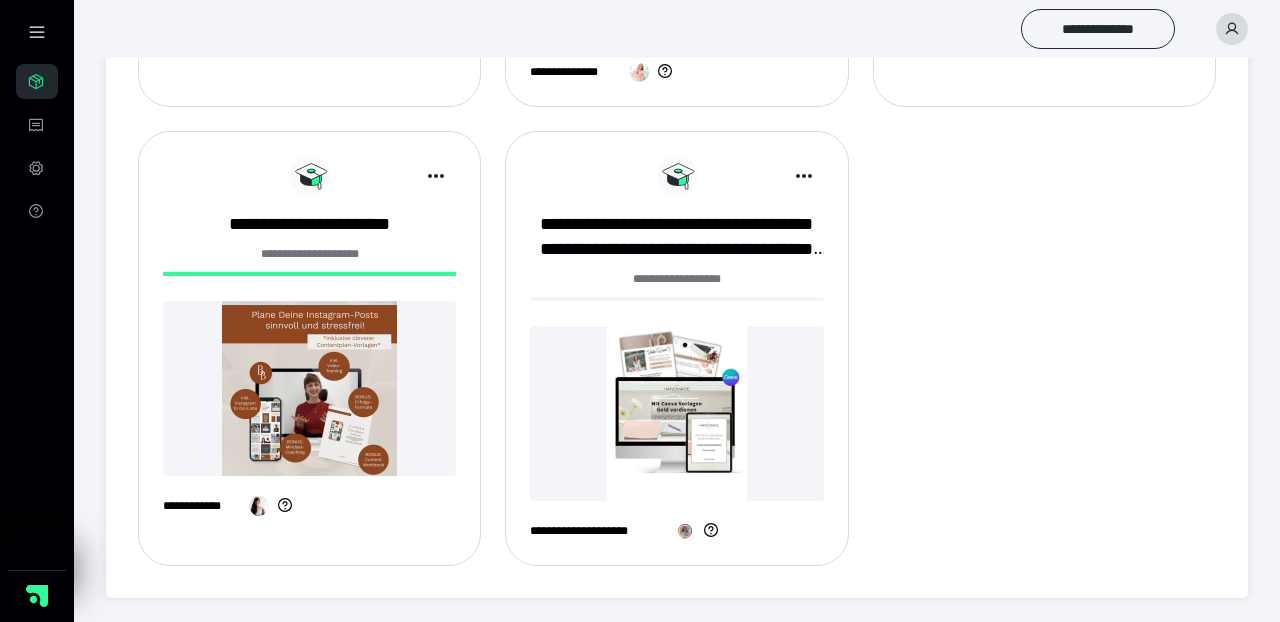 scroll, scrollTop: 1136, scrollLeft: 0, axis: vertical 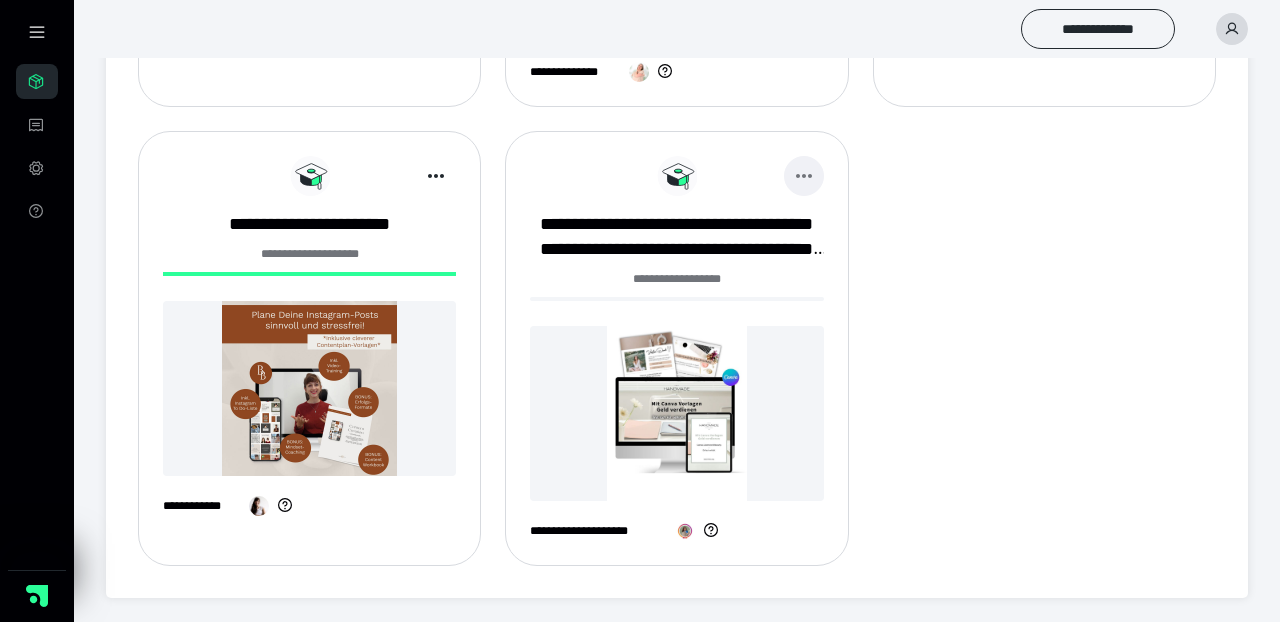 click at bounding box center [804, 176] 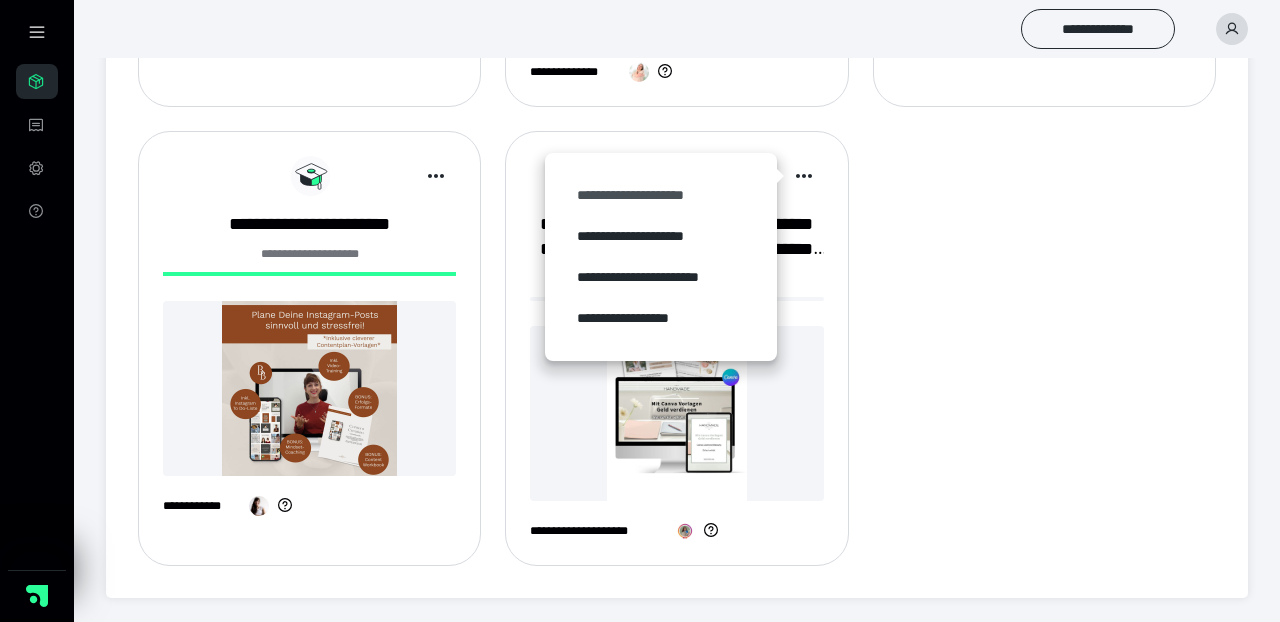 click on "**********" at bounding box center [661, 195] 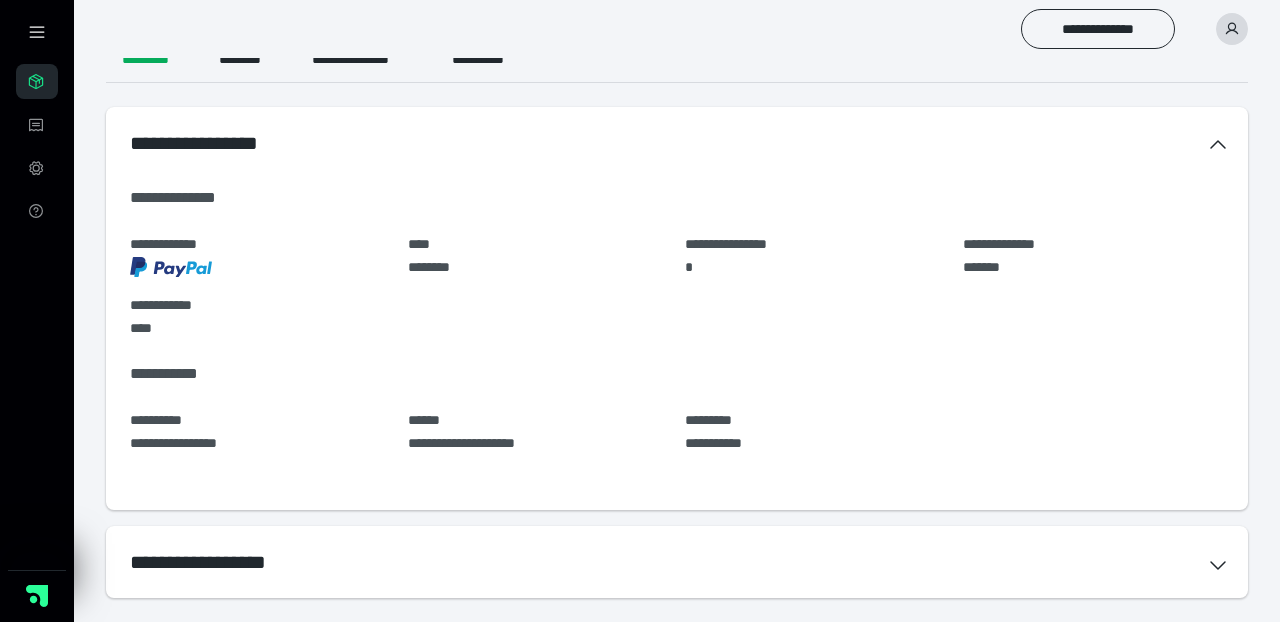 scroll, scrollTop: 0, scrollLeft: 0, axis: both 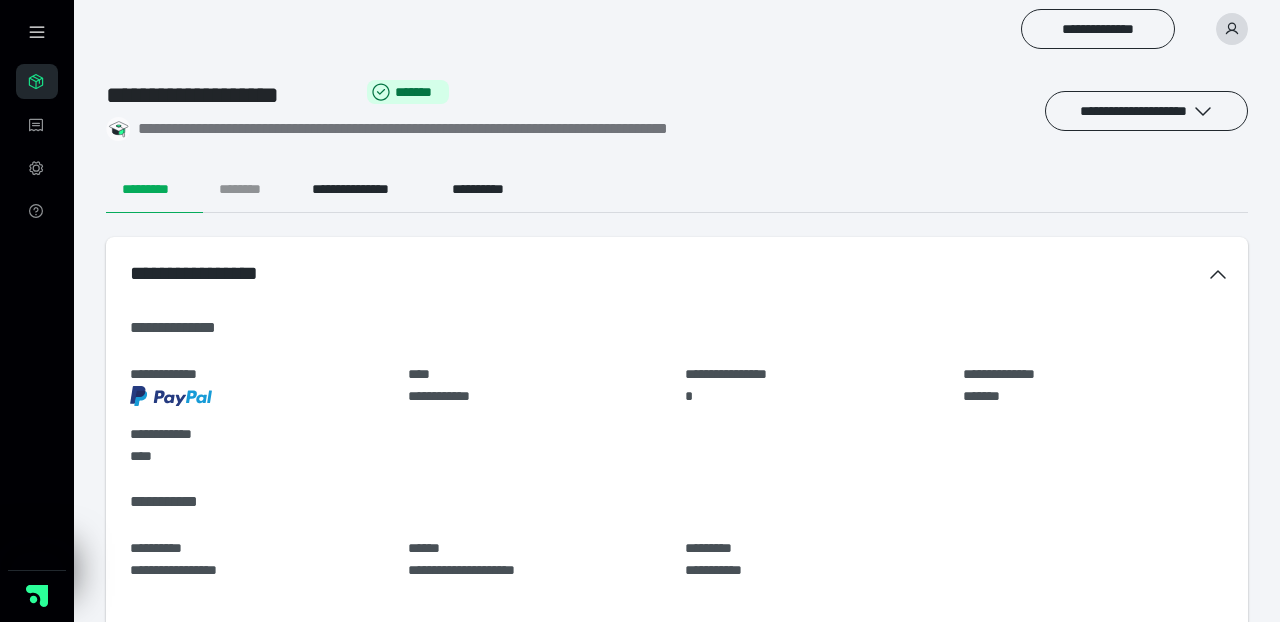 click on "********" at bounding box center (249, 189) 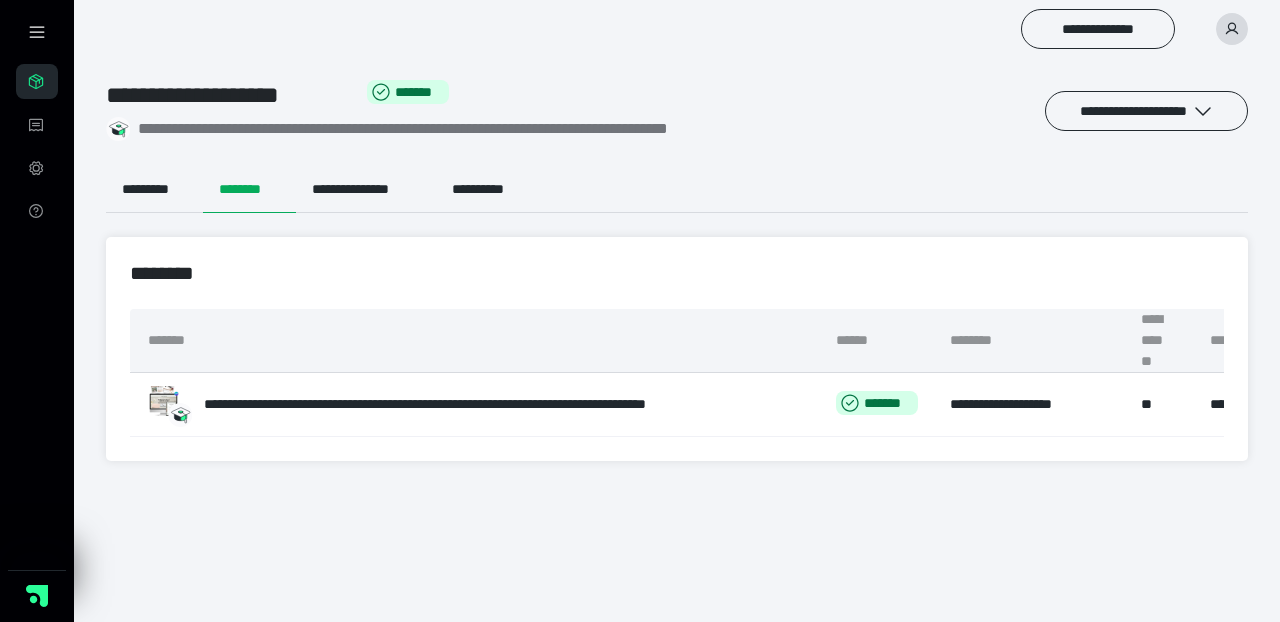 scroll, scrollTop: 0, scrollLeft: 0, axis: both 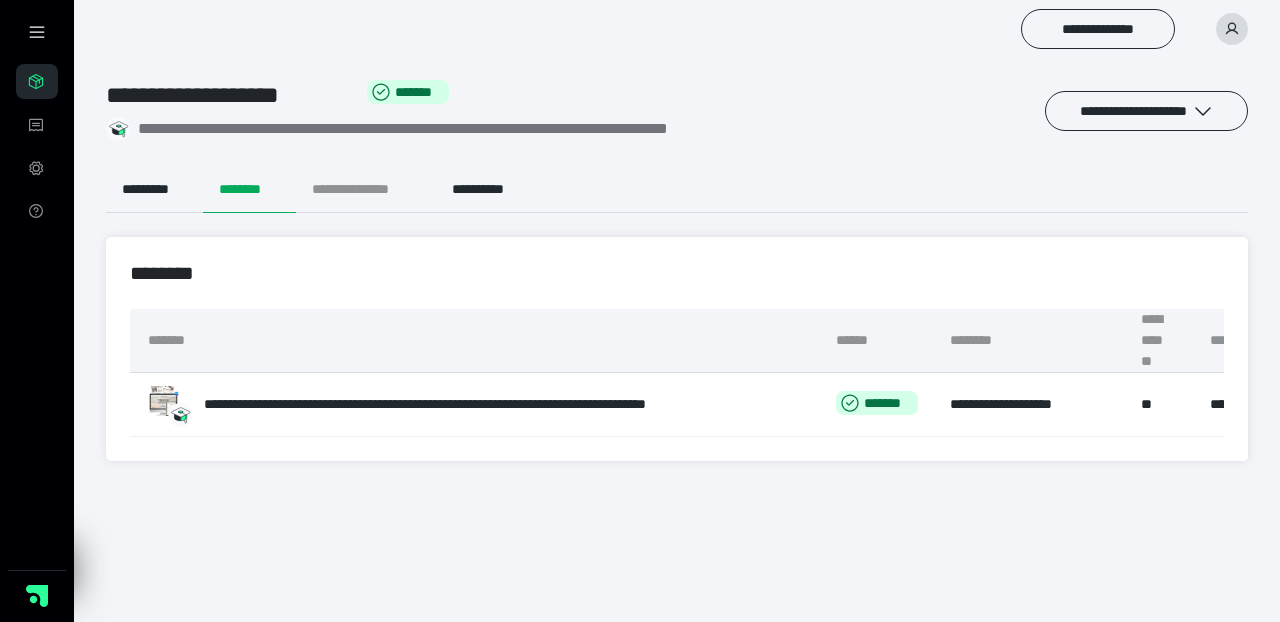 click on "**********" at bounding box center [366, 189] 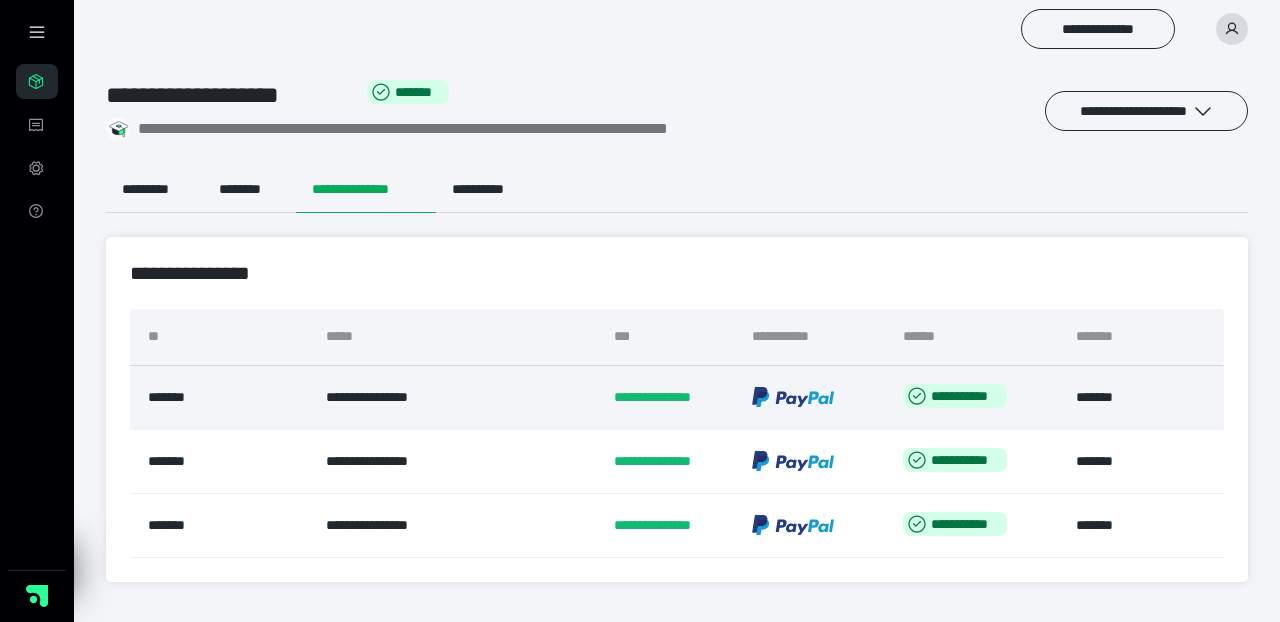scroll, scrollTop: 0, scrollLeft: 0, axis: both 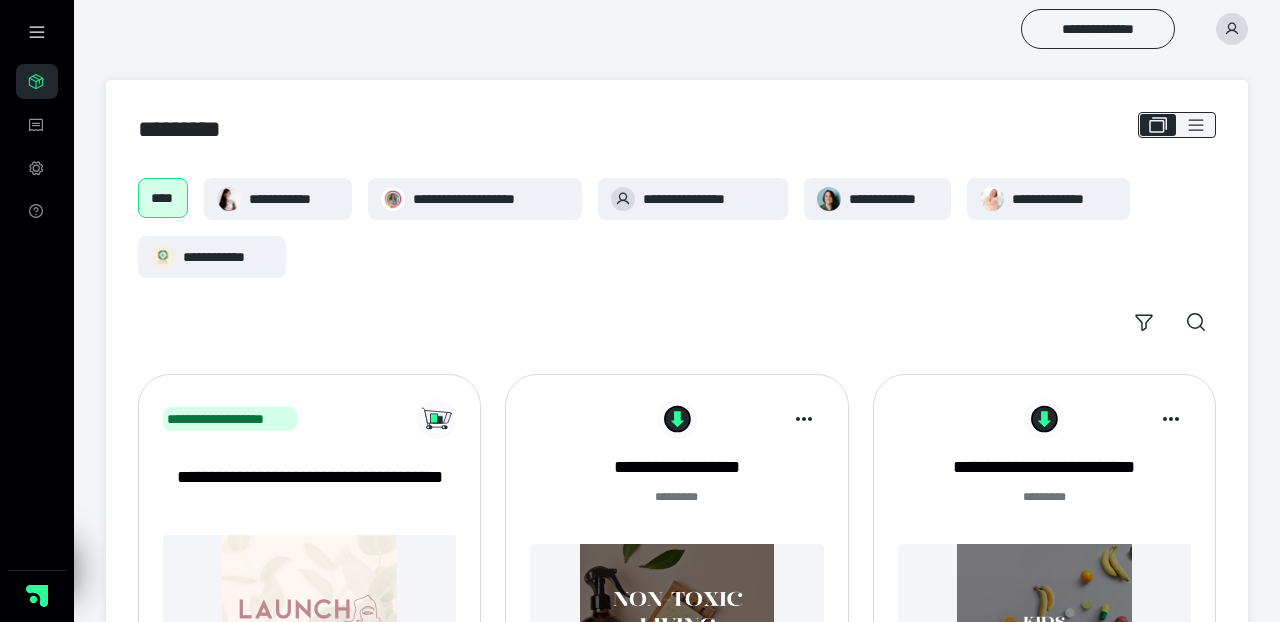 click at bounding box center [1232, 29] 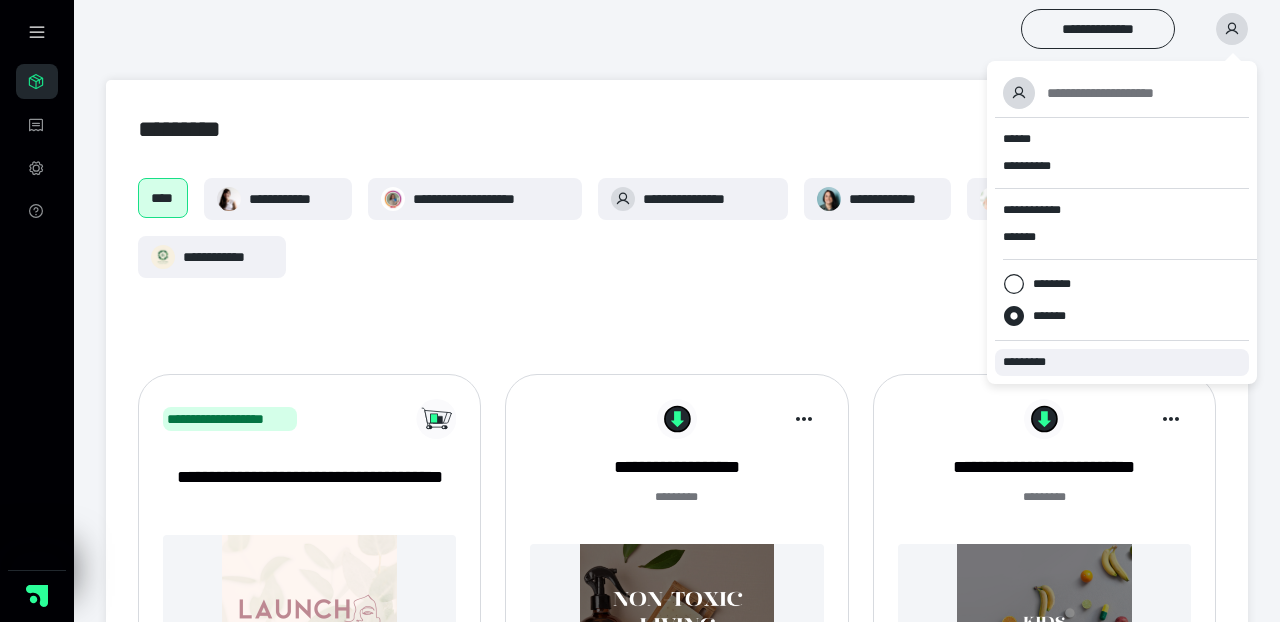 click on "*********" at bounding box center [1122, 362] 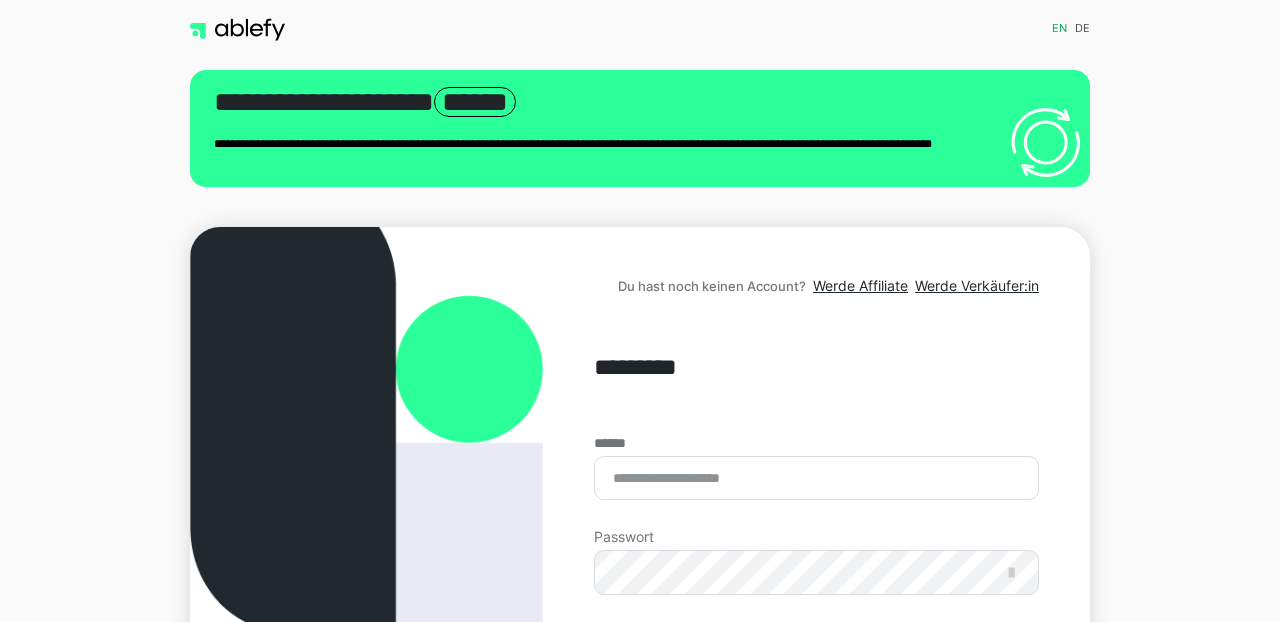 scroll, scrollTop: 0, scrollLeft: 0, axis: both 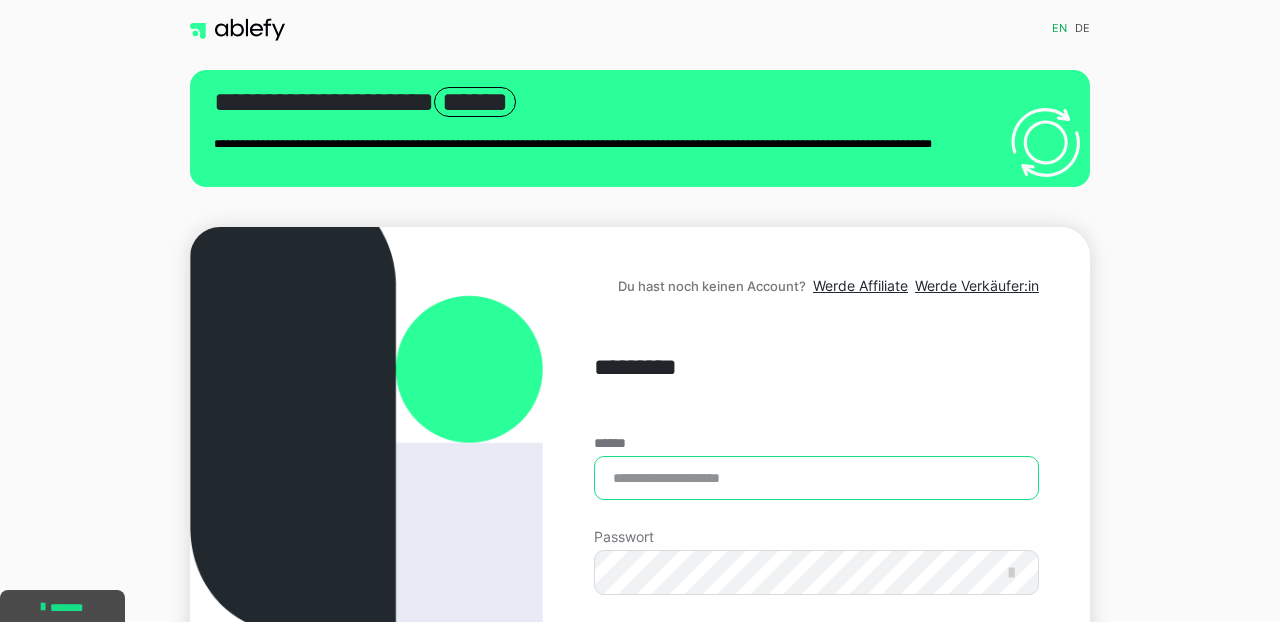 click on "******" at bounding box center (816, 478) 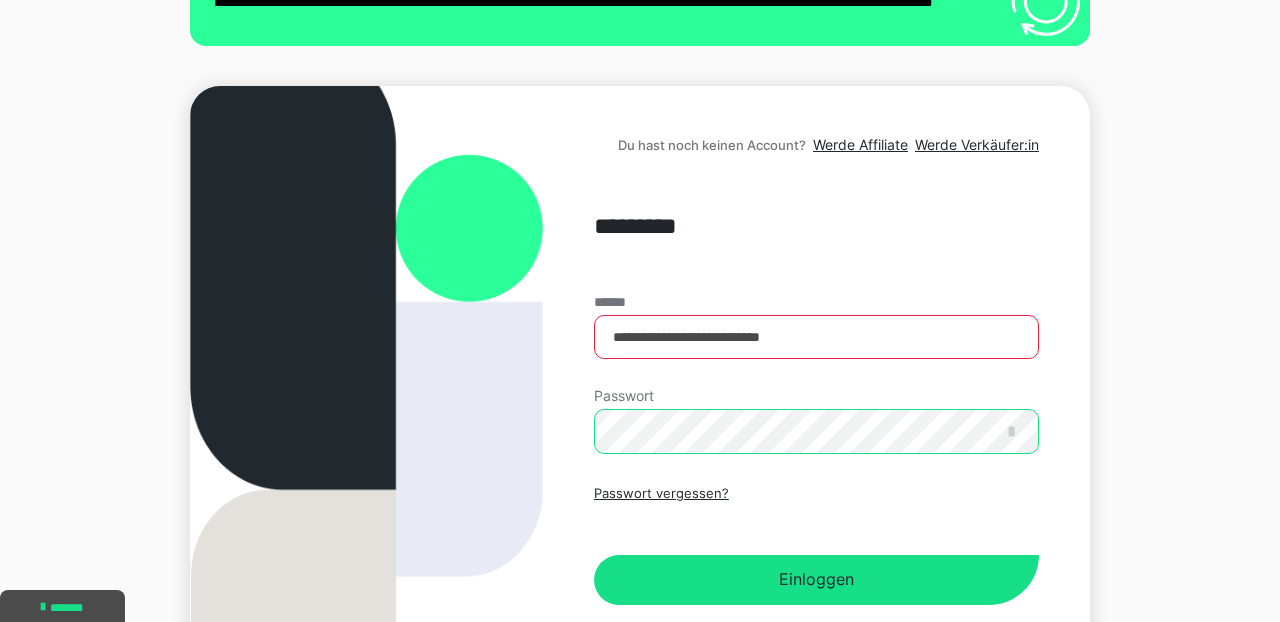 scroll, scrollTop: 173, scrollLeft: 0, axis: vertical 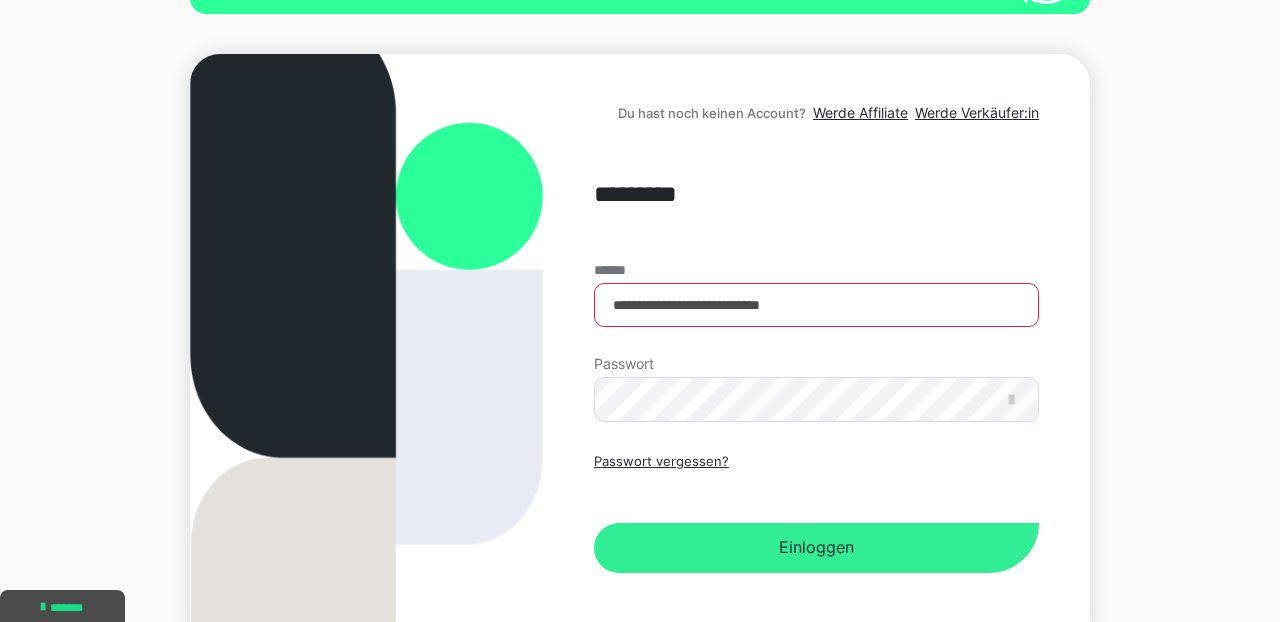 click on "Einloggen" at bounding box center [816, 548] 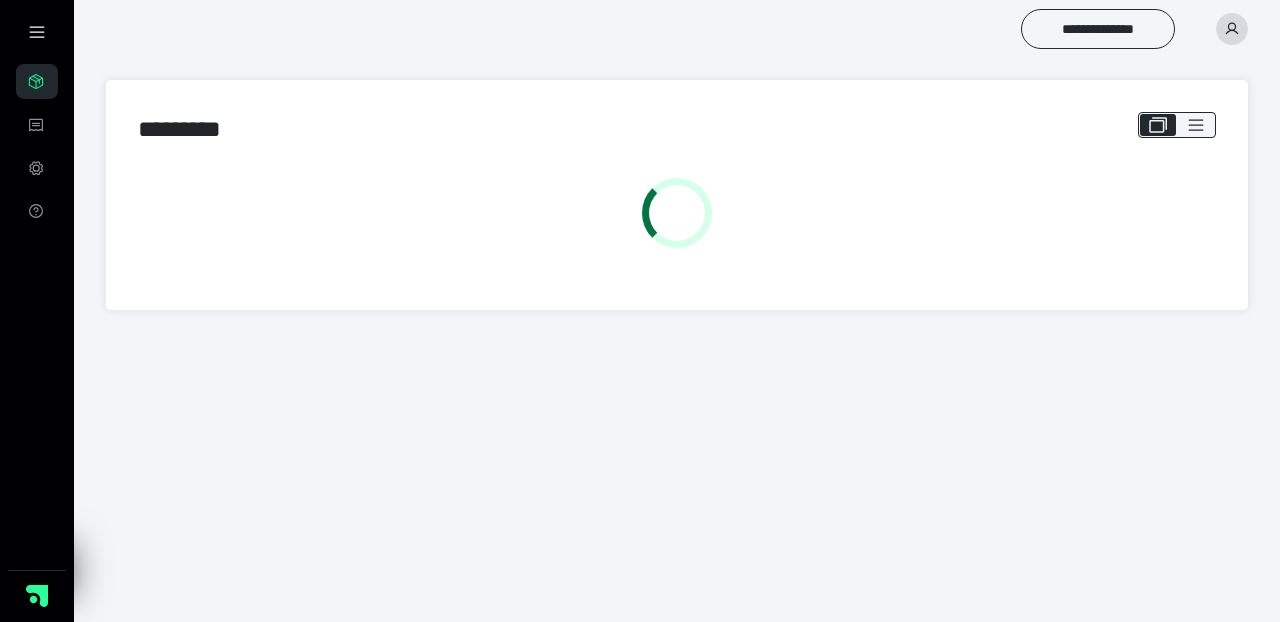 scroll, scrollTop: 0, scrollLeft: 0, axis: both 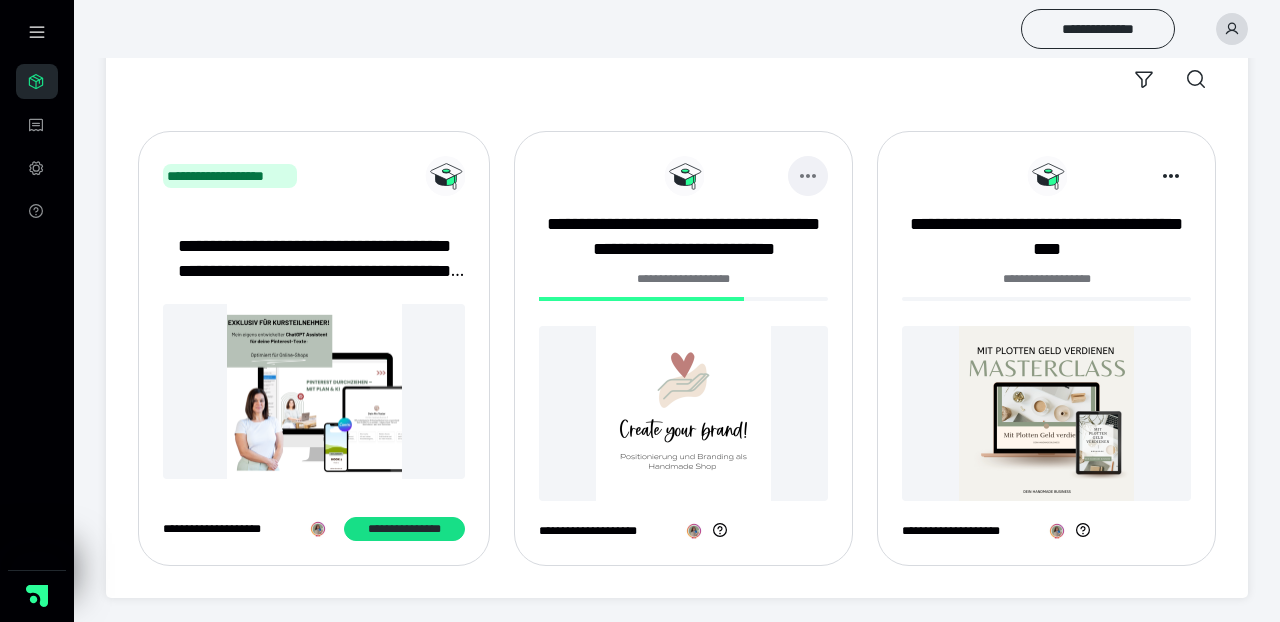 click 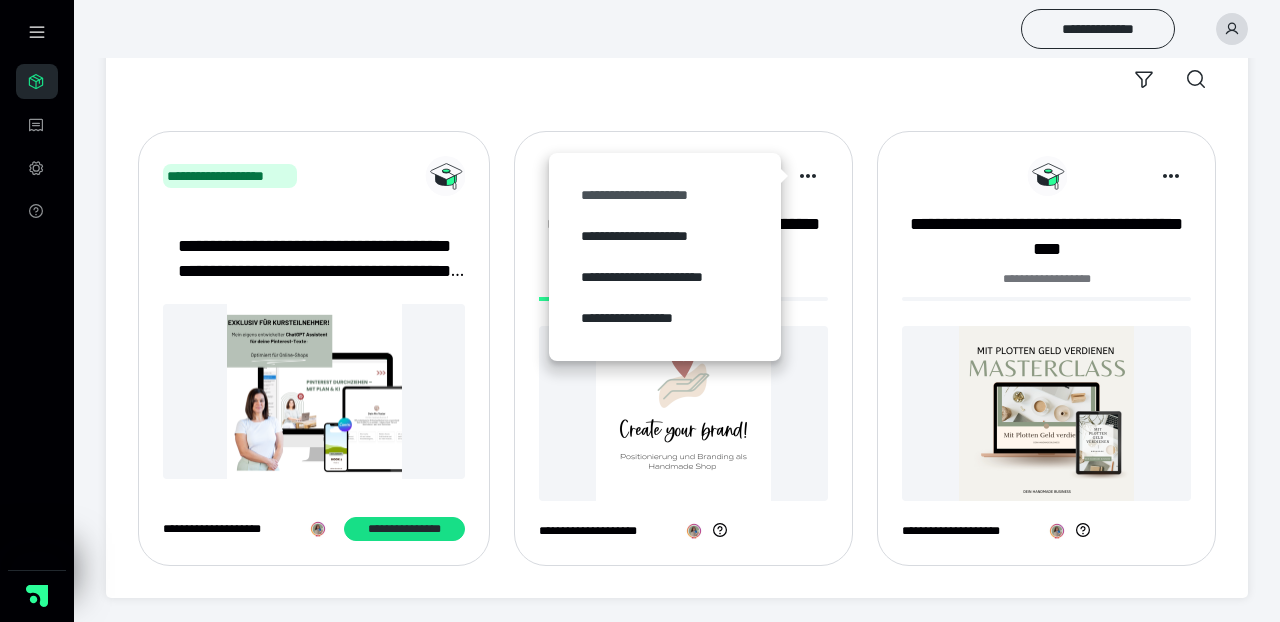 click on "**********" at bounding box center [665, 195] 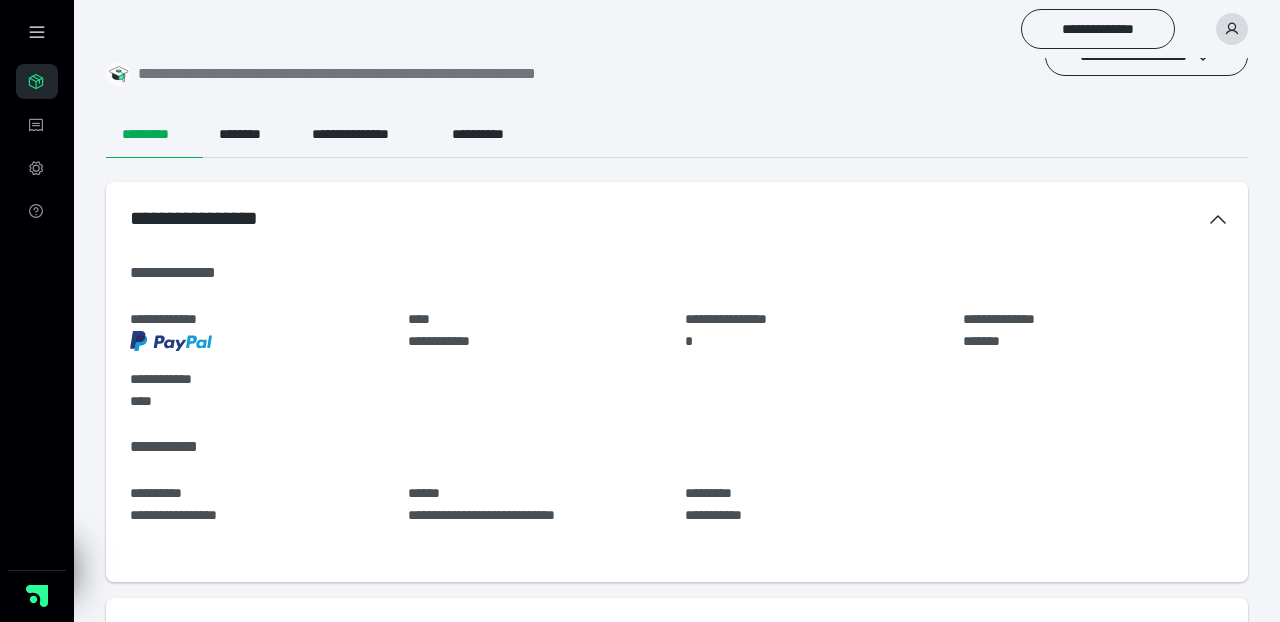 scroll, scrollTop: 56, scrollLeft: 0, axis: vertical 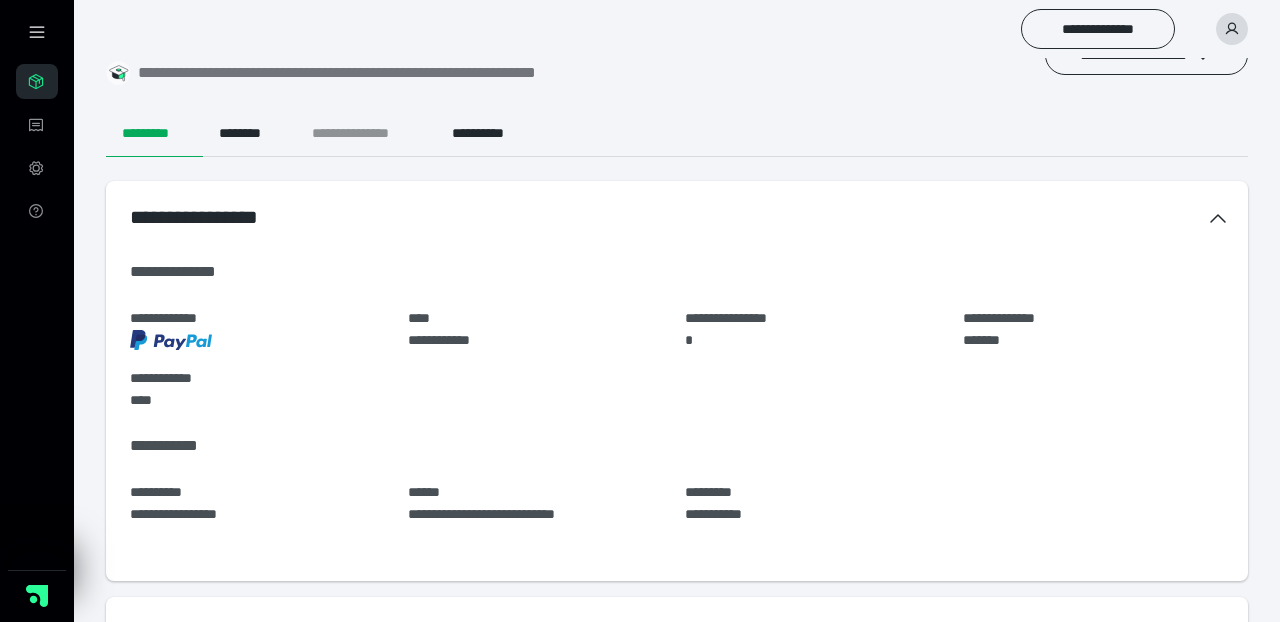 click on "**********" at bounding box center (366, 133) 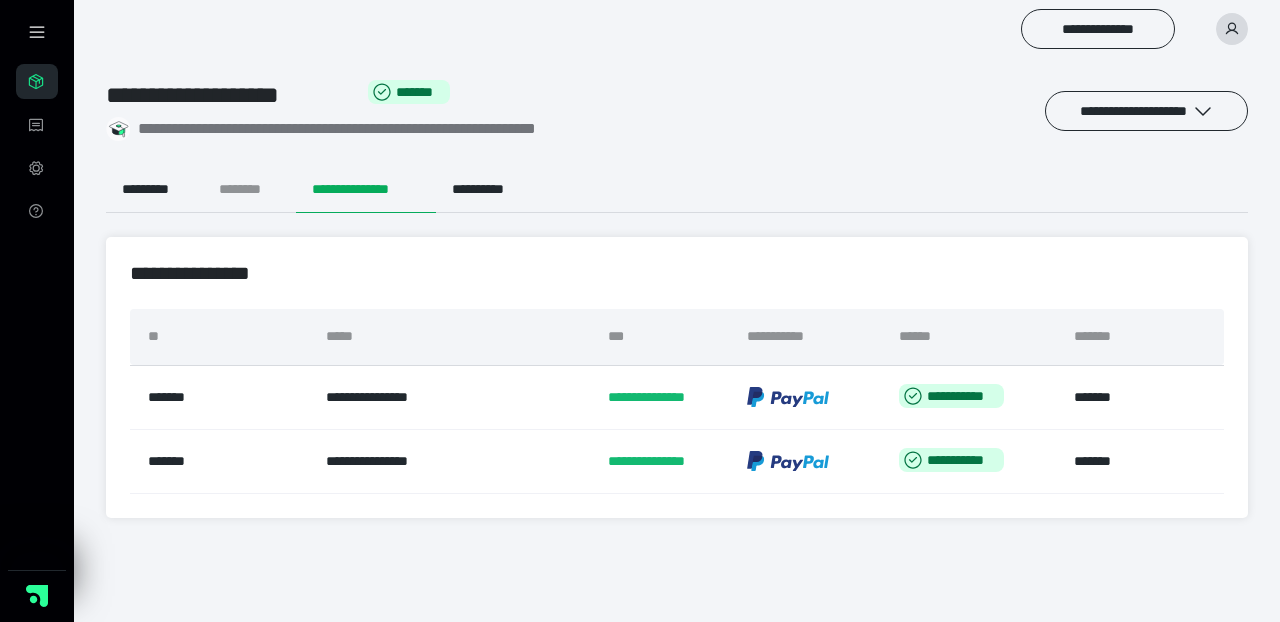 click on "********" at bounding box center [249, 189] 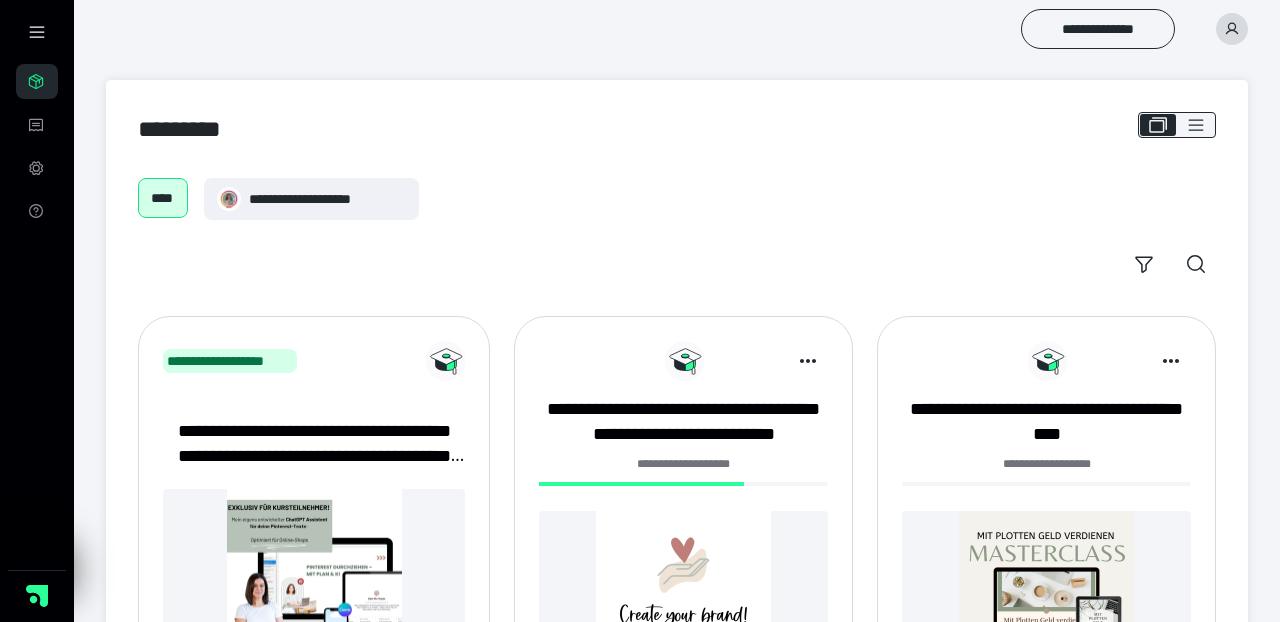 scroll, scrollTop: 0, scrollLeft: 0, axis: both 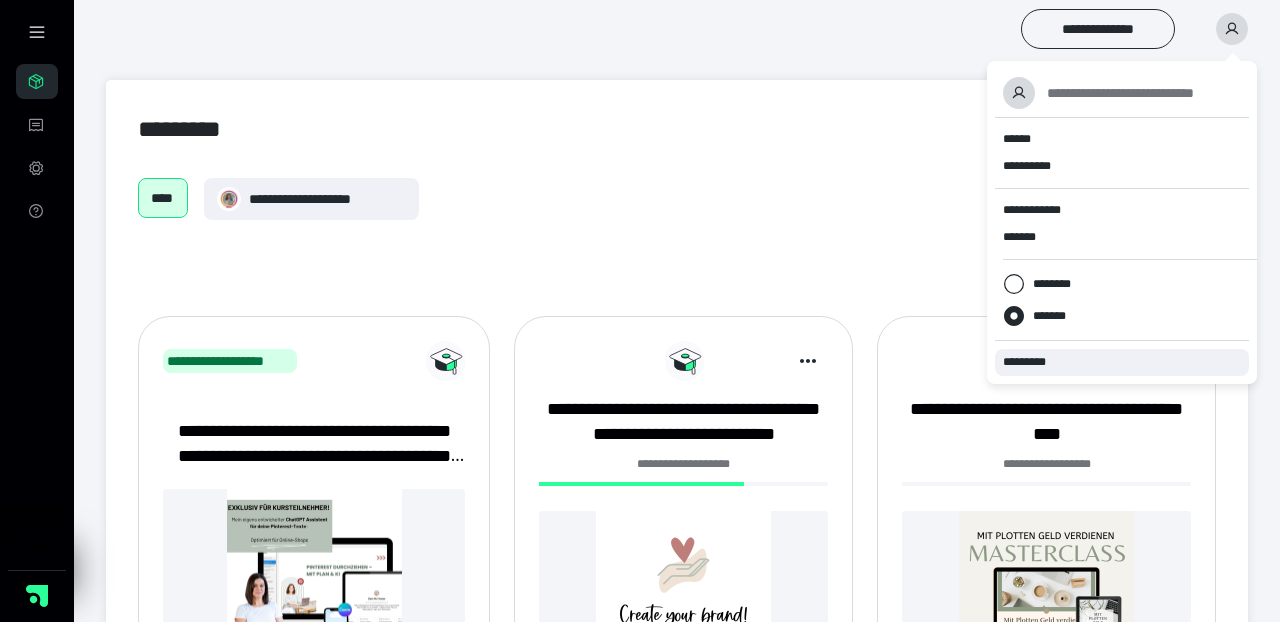 click on "*********" at bounding box center (1033, 362) 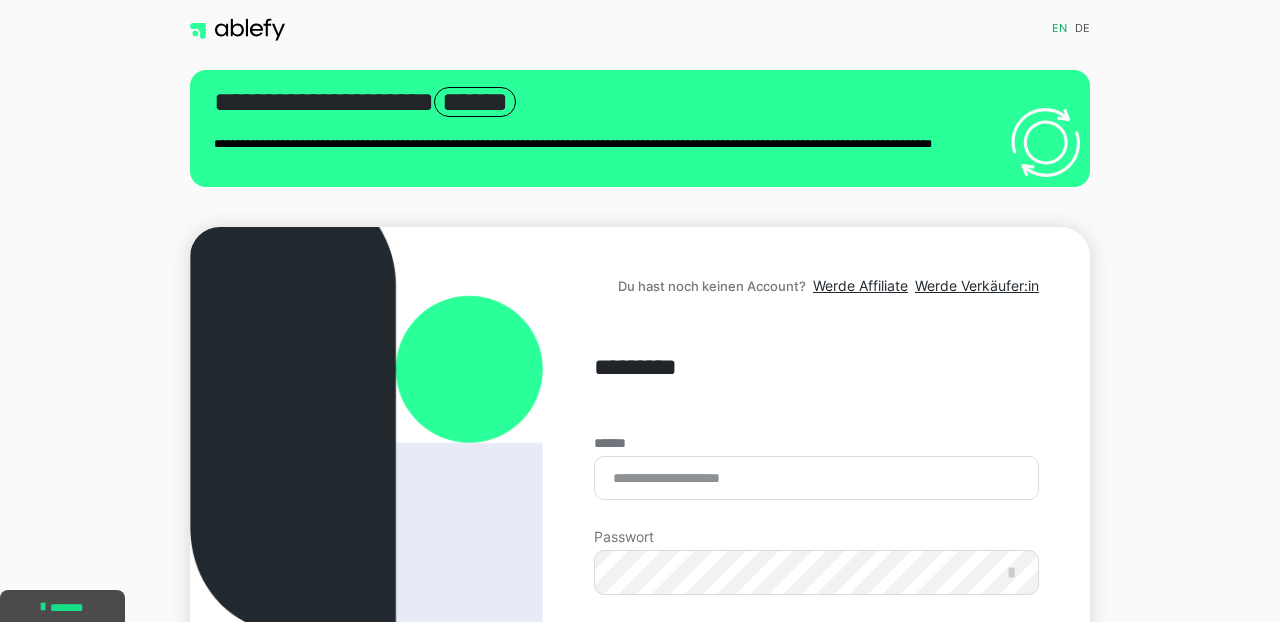 scroll, scrollTop: 0, scrollLeft: 0, axis: both 